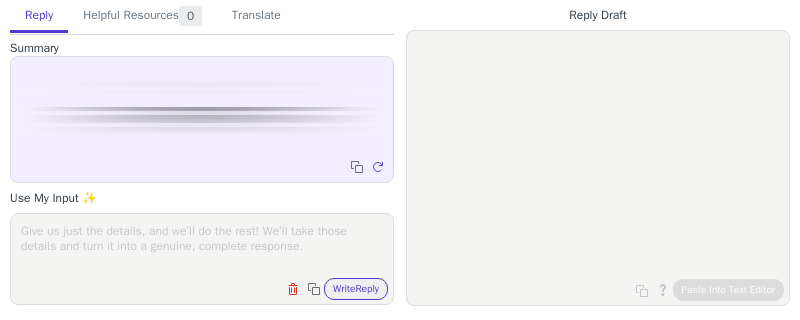 scroll, scrollTop: 0, scrollLeft: 0, axis: both 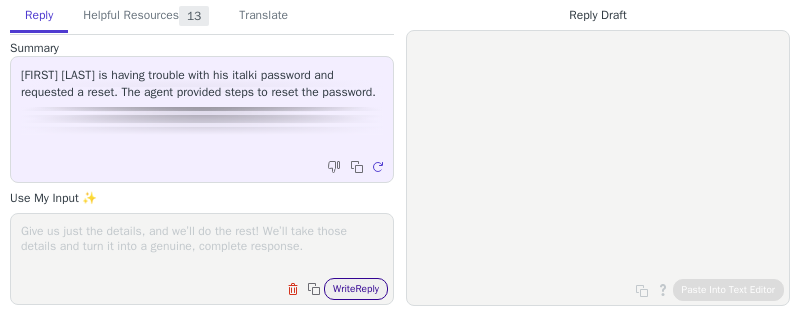 click on "Write  Reply" at bounding box center (356, 289) 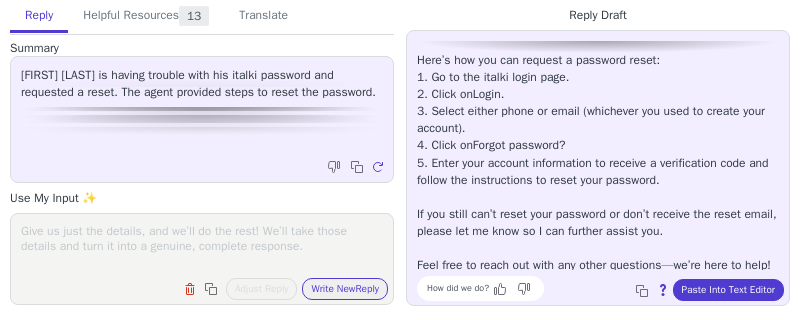 scroll, scrollTop: 64, scrollLeft: 0, axis: vertical 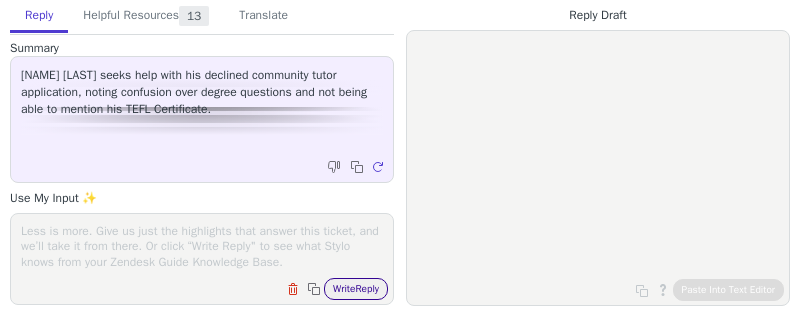 click on "Write  Reply" at bounding box center (356, 289) 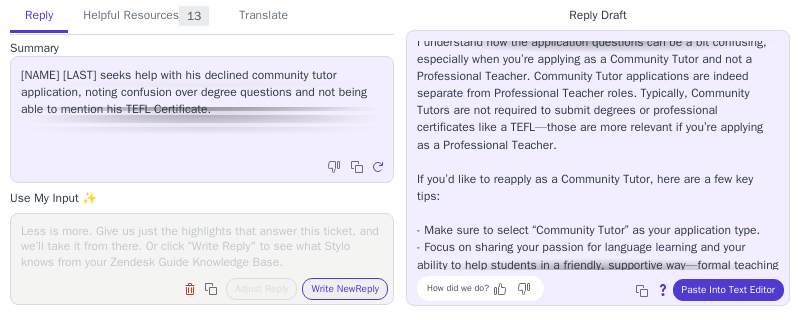 scroll, scrollTop: 0, scrollLeft: 0, axis: both 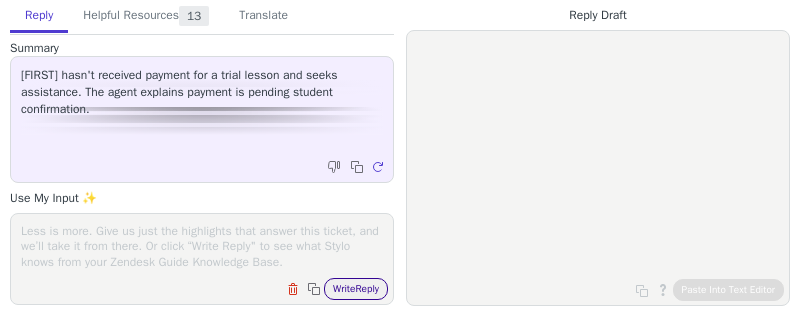 click on "Write  Reply" at bounding box center (356, 289) 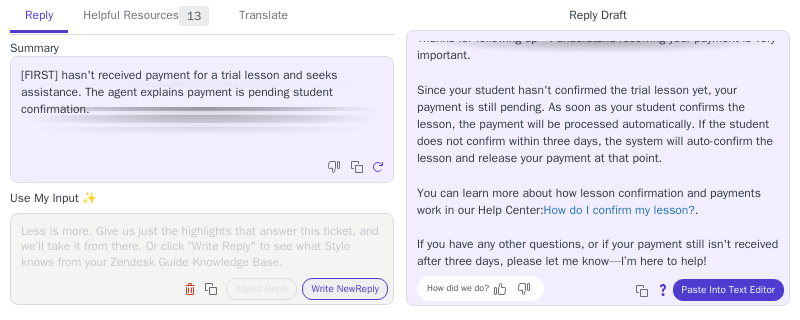 scroll, scrollTop: 0, scrollLeft: 0, axis: both 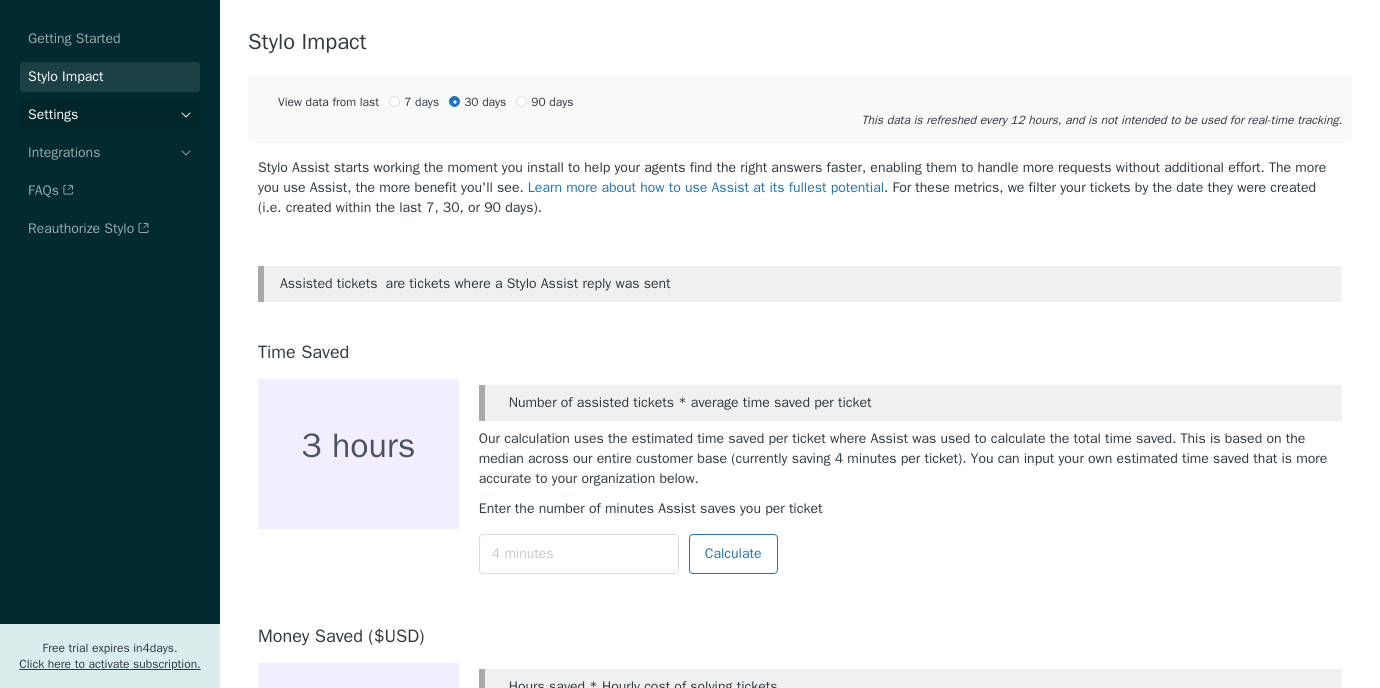 click on "Settings" at bounding box center (110, 115) 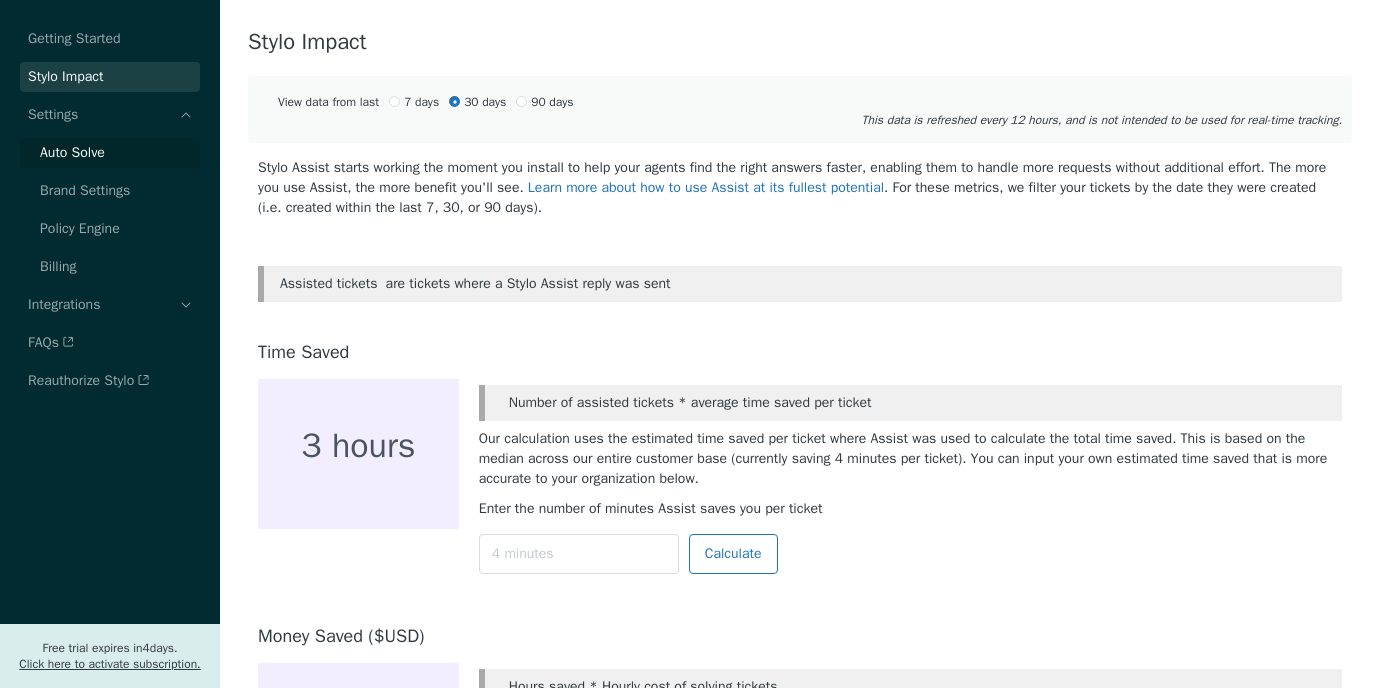 click on "Auto Solve" at bounding box center (110, 153) 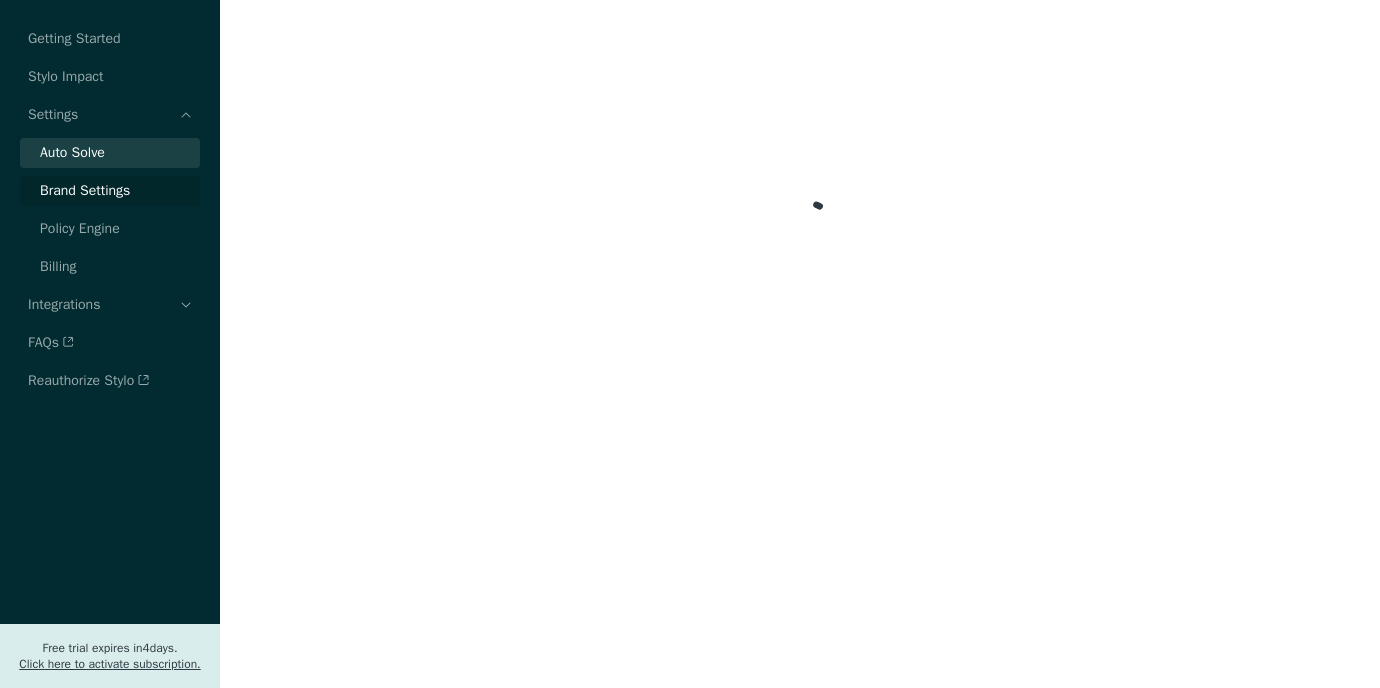 click on "Brand Settings" at bounding box center [85, 191] 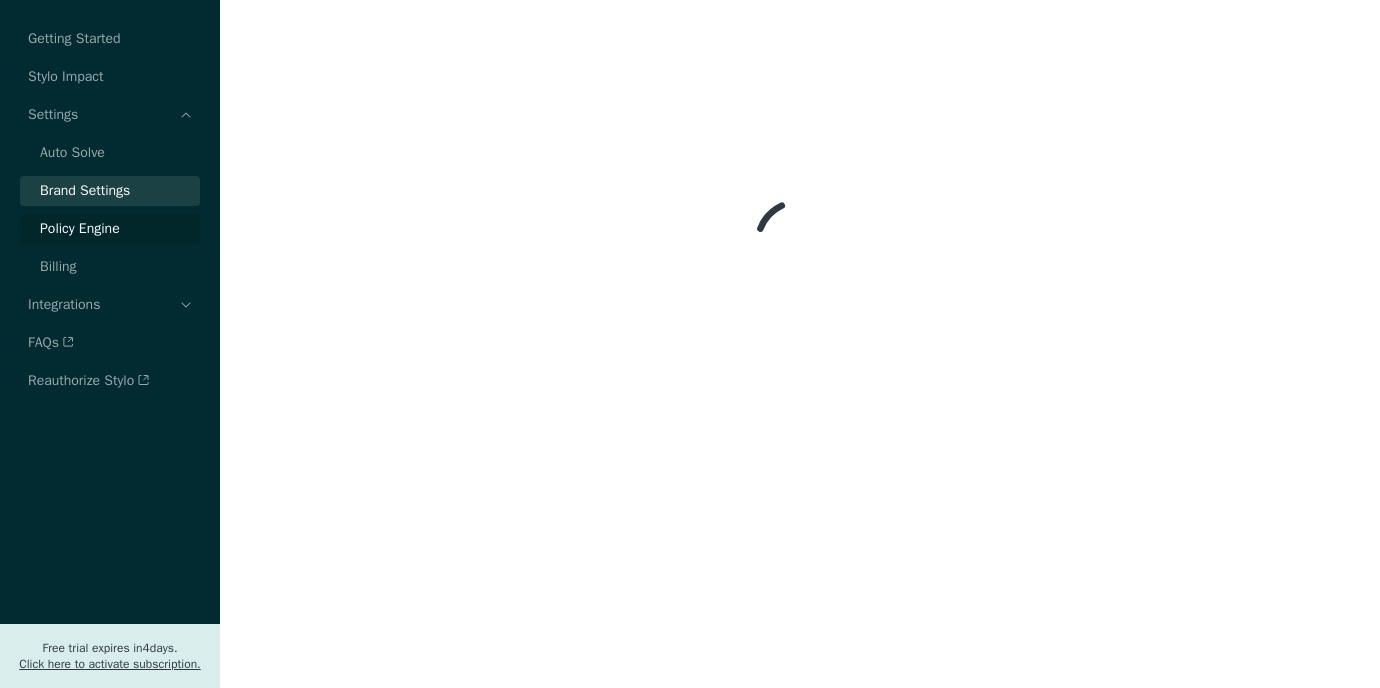 click on "Policy Engine" at bounding box center (72, 153) 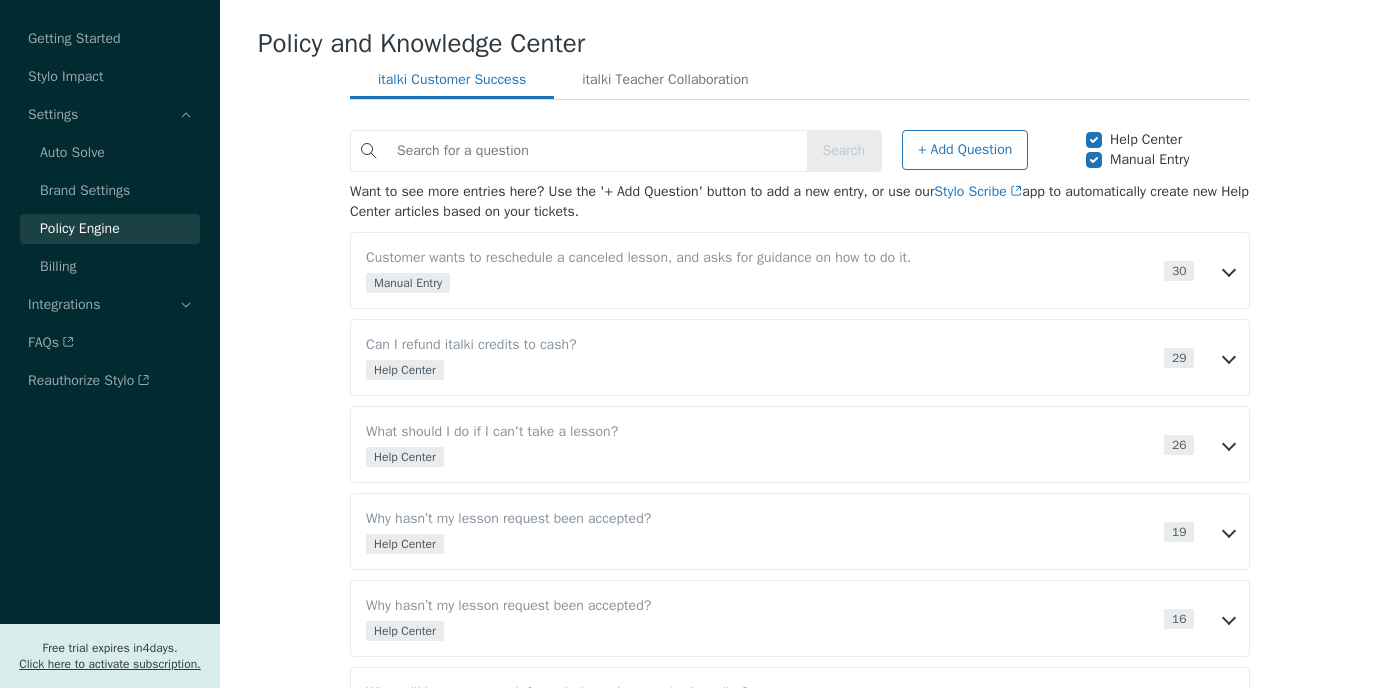 click at bounding box center (597, 151) 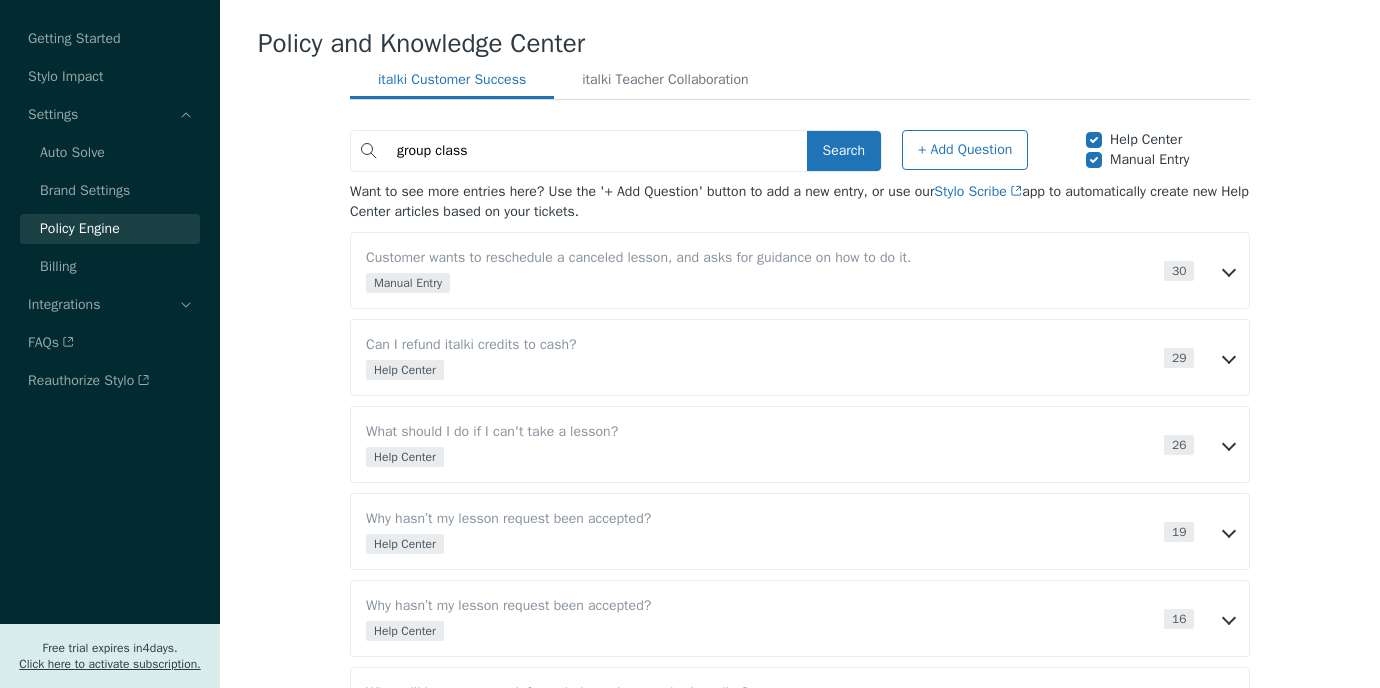 type on "group class" 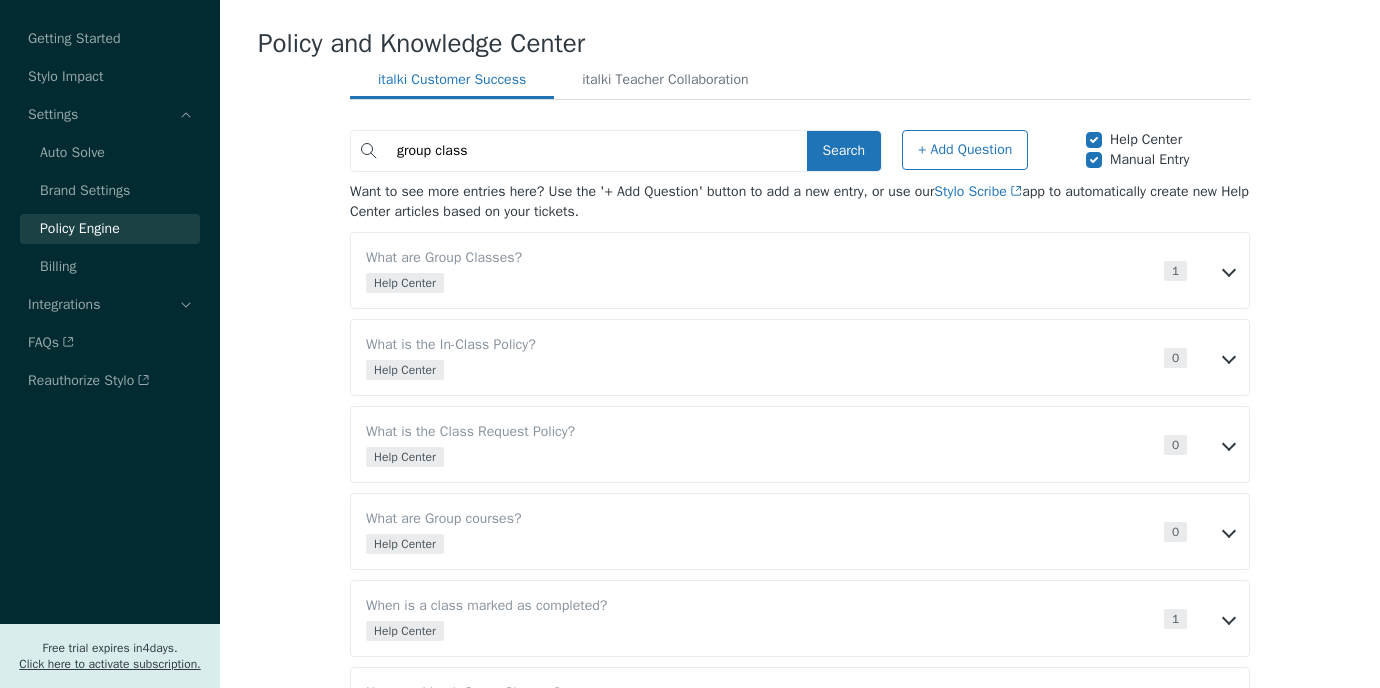 click at bounding box center (1229, 270) 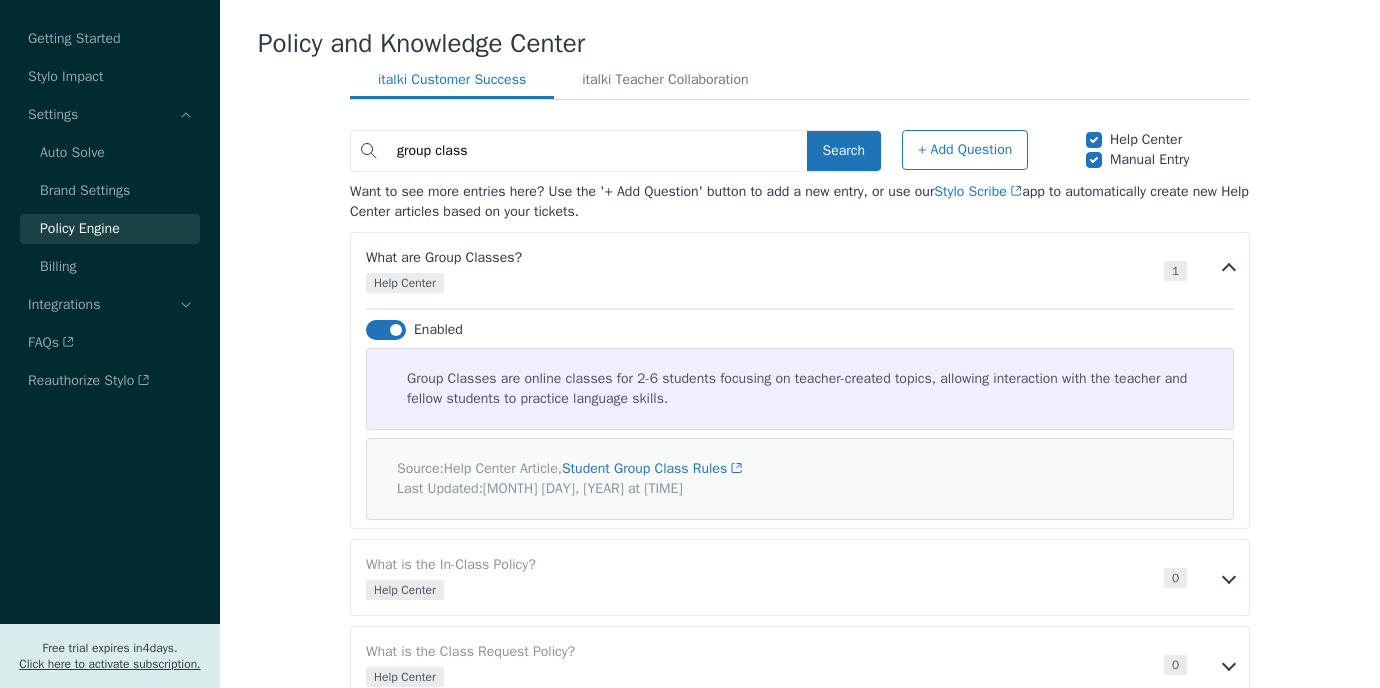 click at bounding box center (1229, 270) 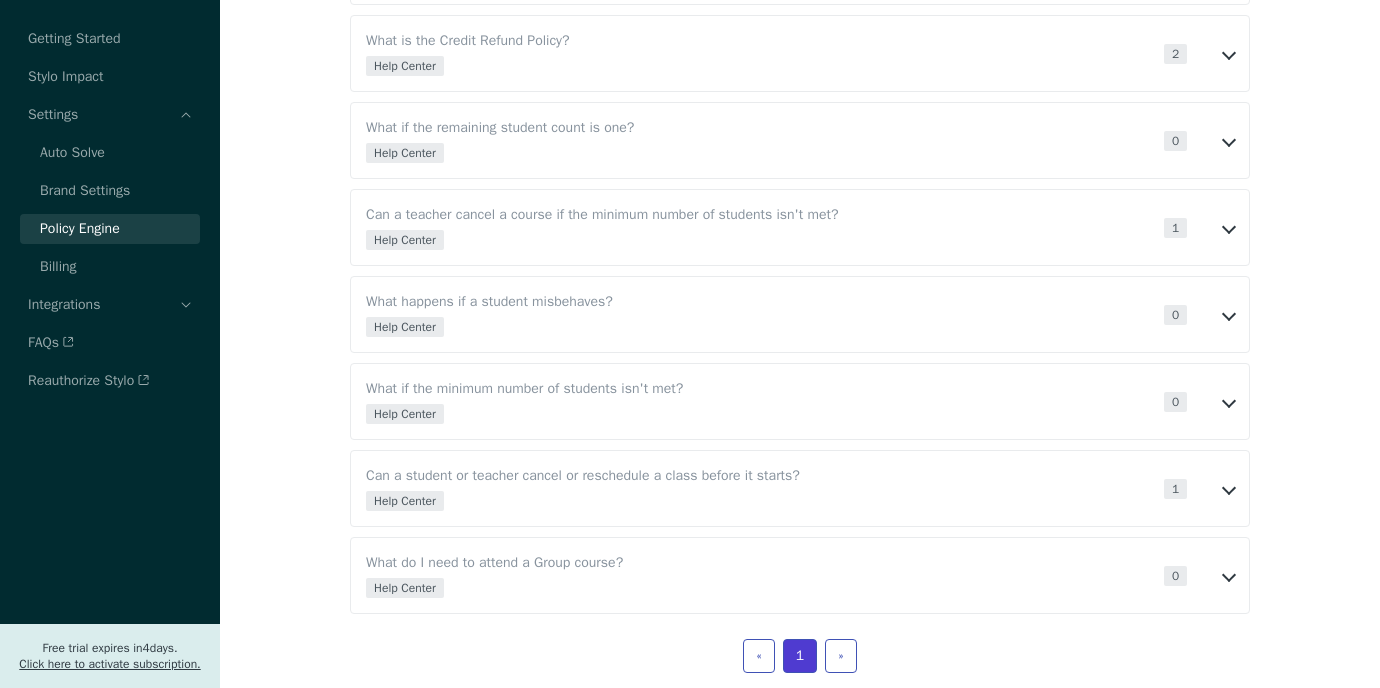 scroll, scrollTop: 917, scrollLeft: 0, axis: vertical 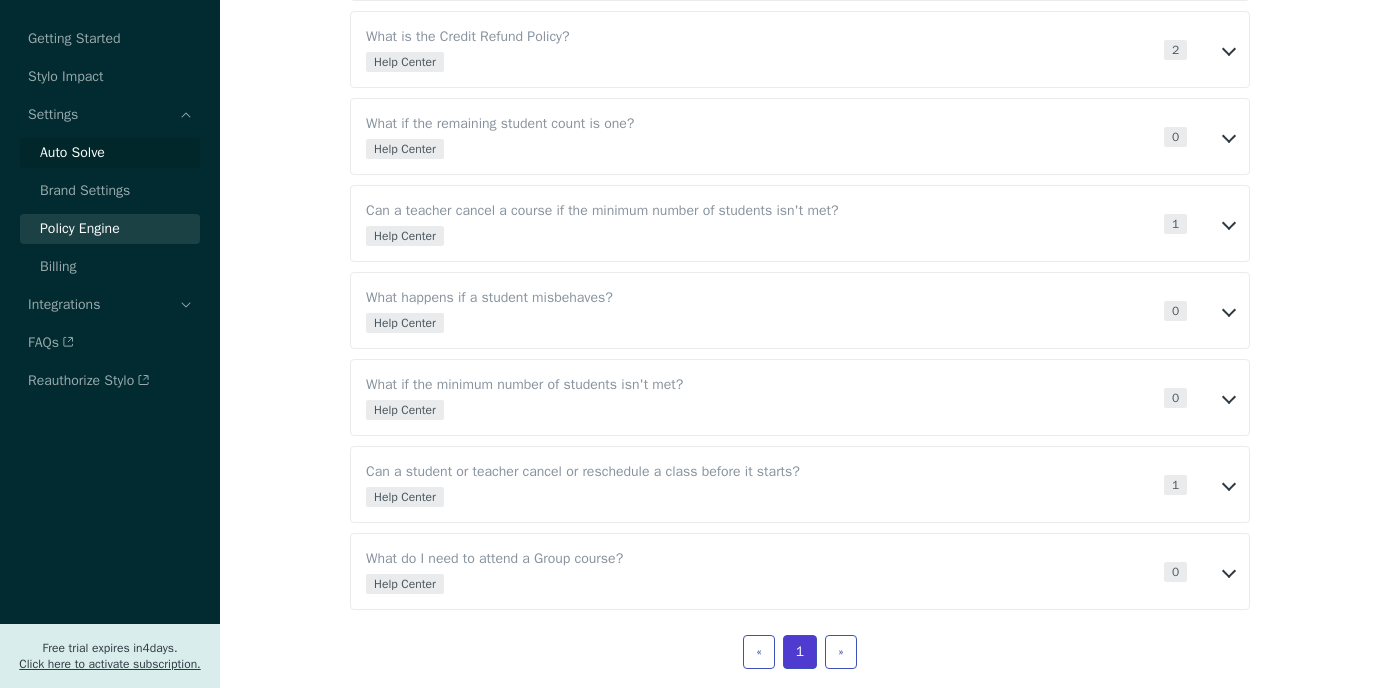 click on "Auto Solve" at bounding box center [110, 153] 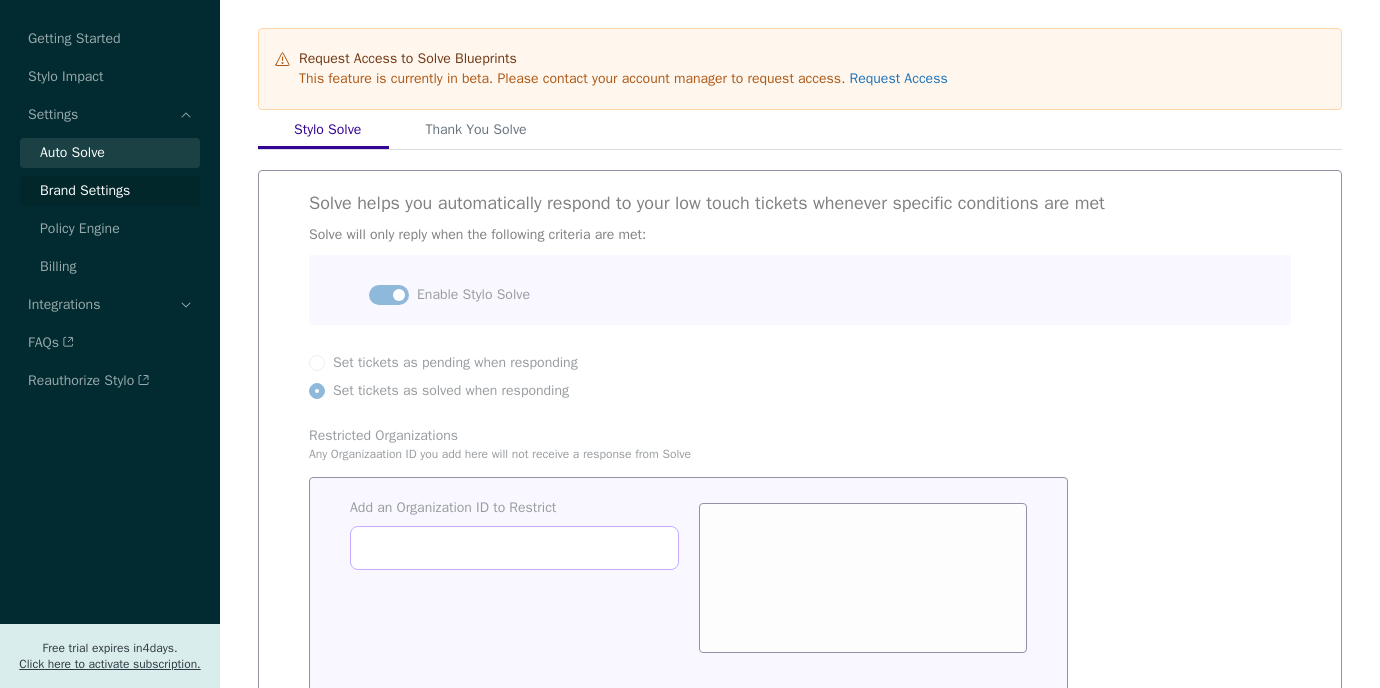 click on "Brand Settings" at bounding box center (85, 191) 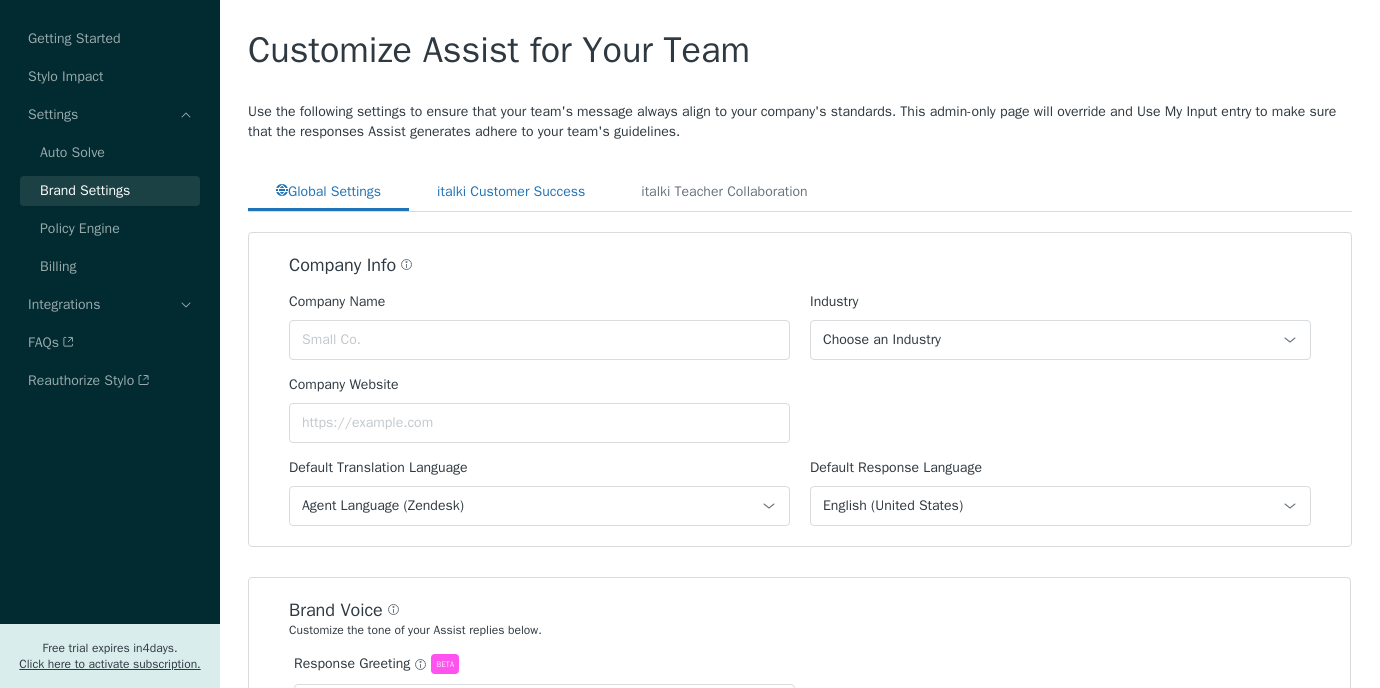 click on "italki Customer Success" at bounding box center (511, 191) 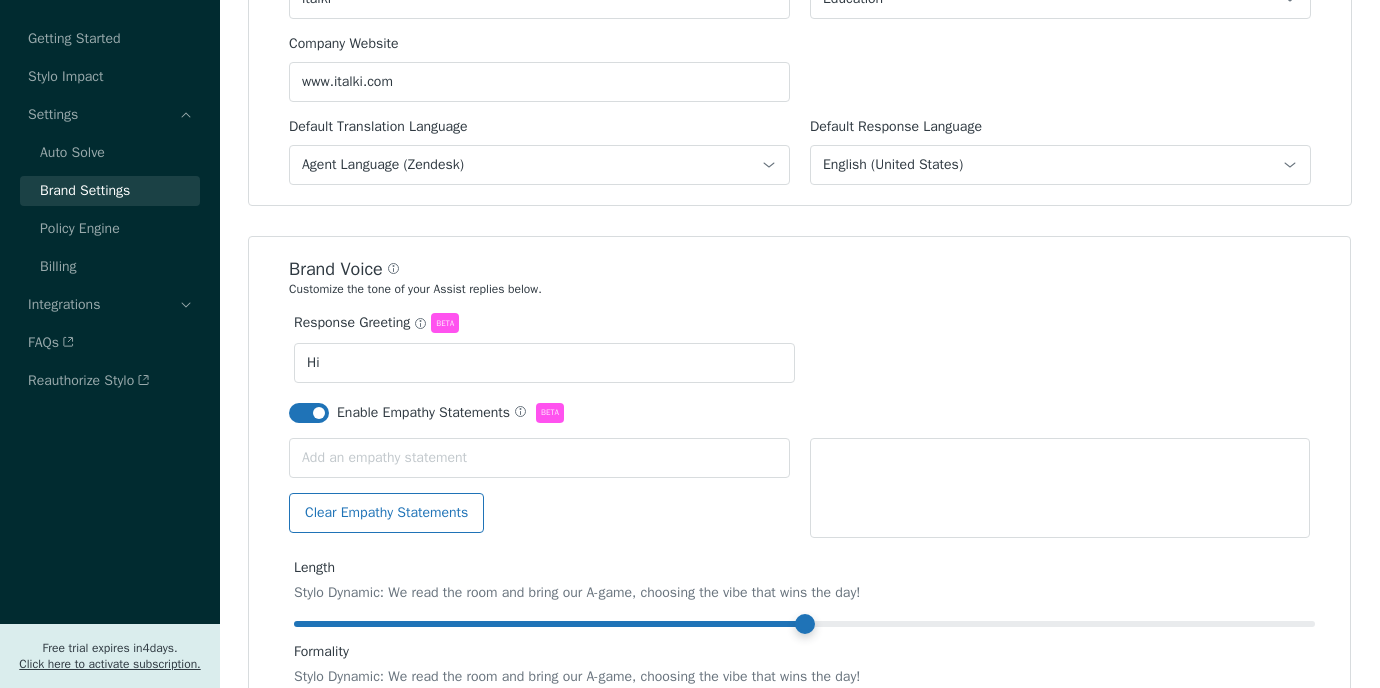 scroll, scrollTop: 342, scrollLeft: 0, axis: vertical 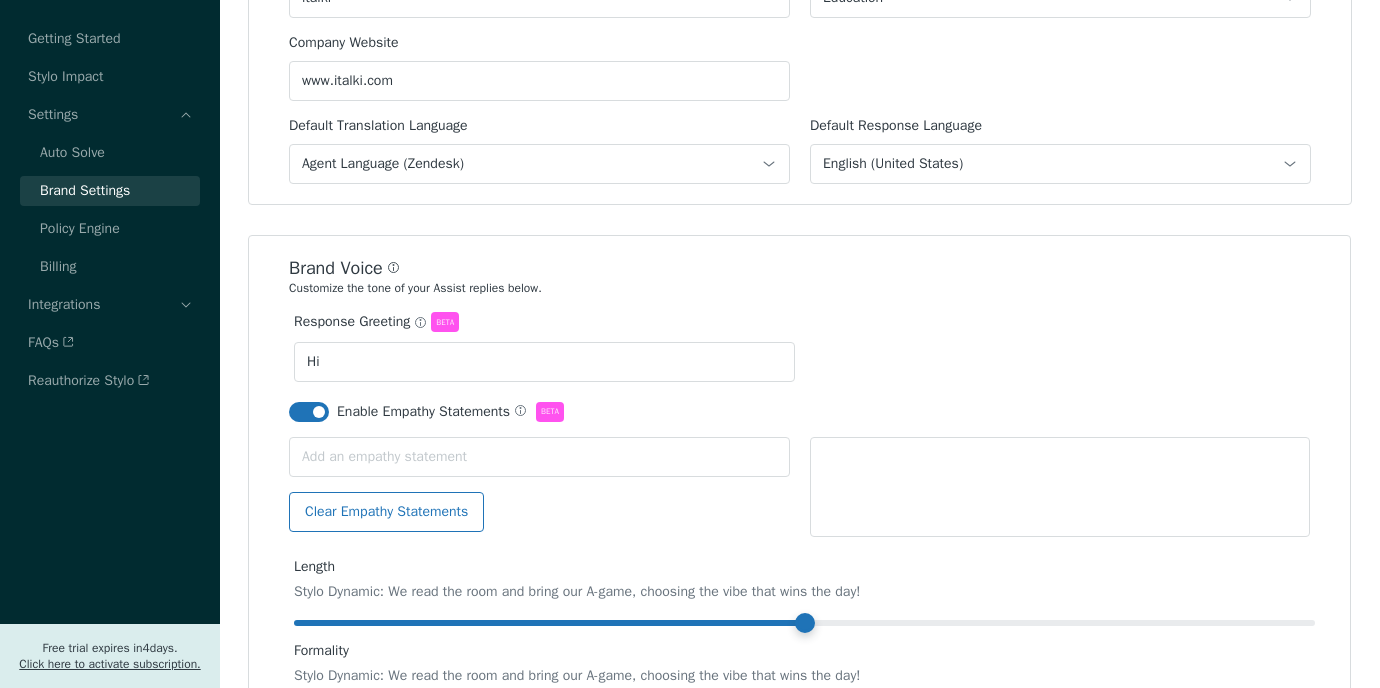 click at bounding box center (396, 269) 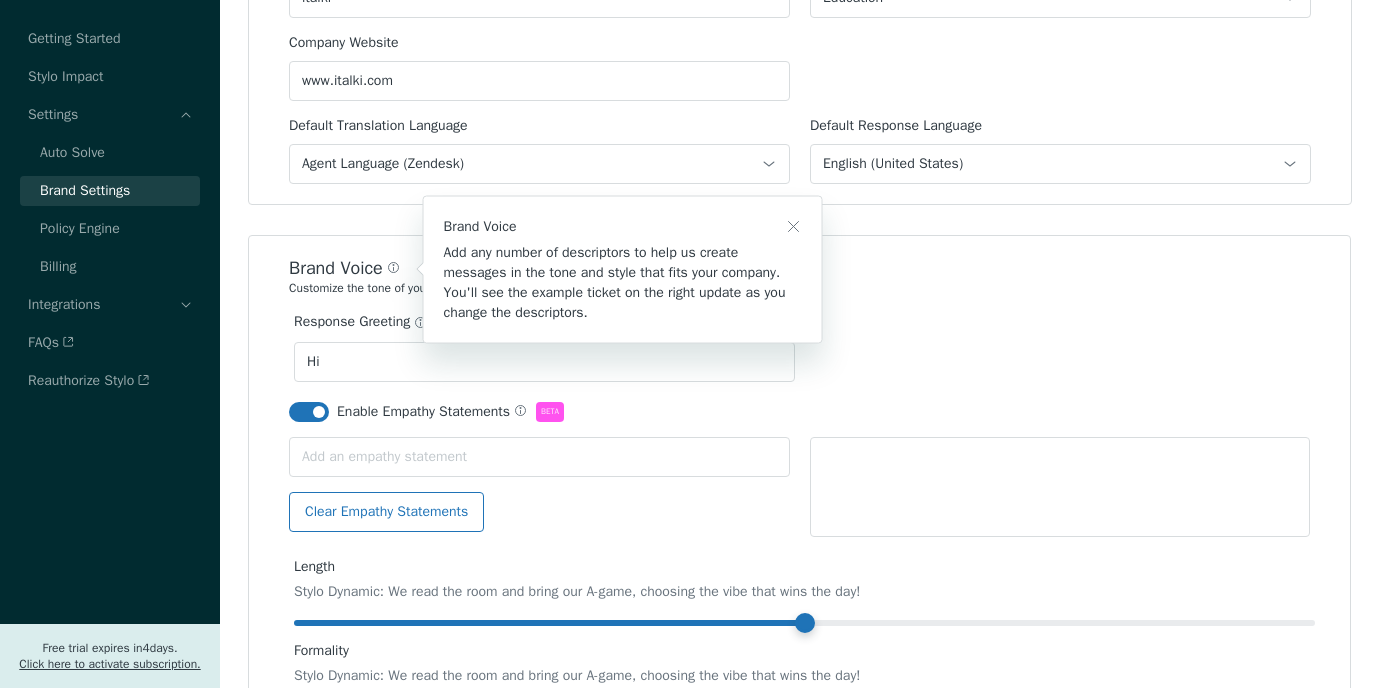 click on "Brand Voice Add any number of descriptors to help us create messages in the tone and style that fits your company. You'll see the example ticket on the right update as you change the descriptors." at bounding box center (690, 344) 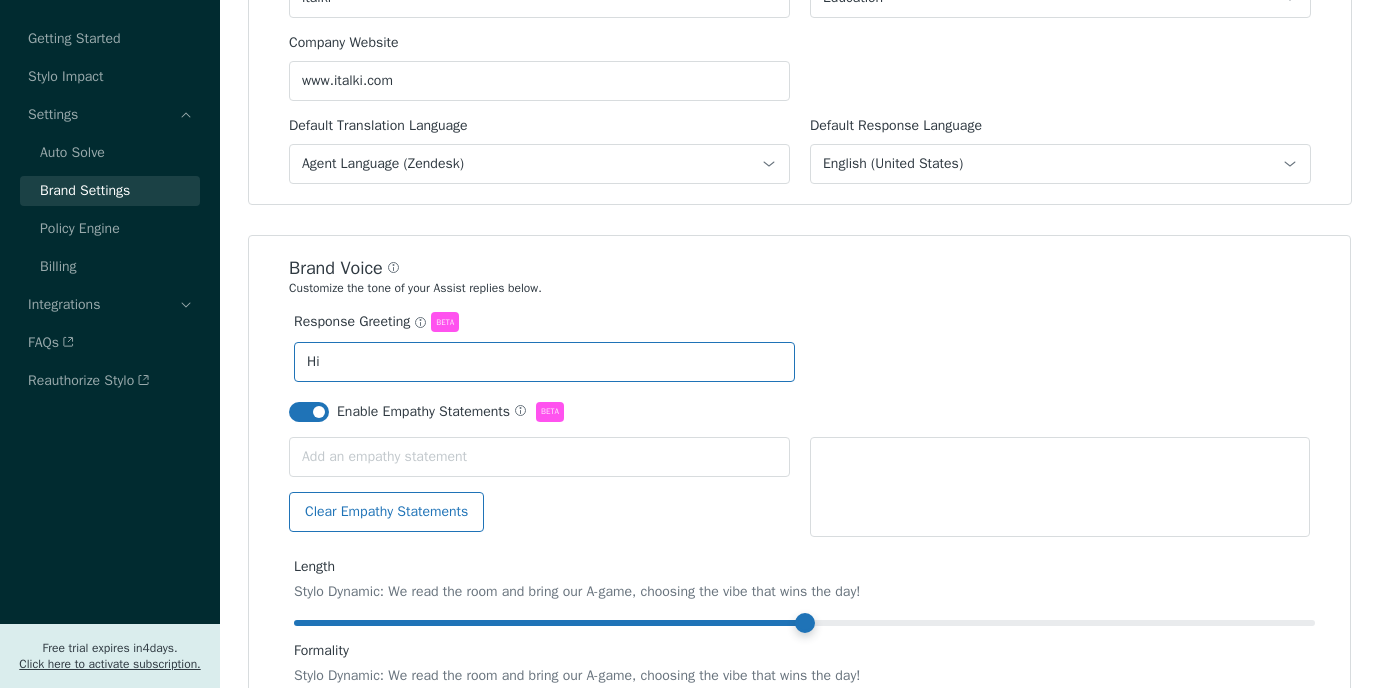 click on "Hi" at bounding box center [544, 362] 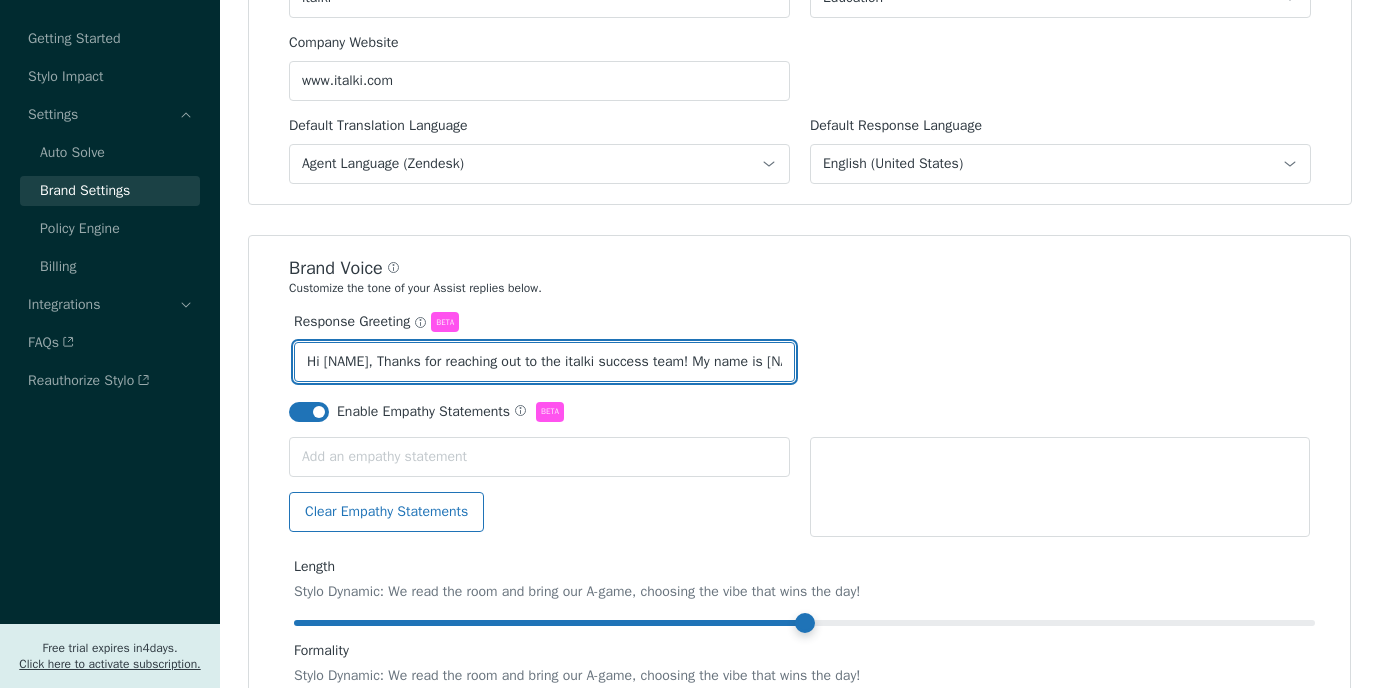 click on "Hi [NAME], Thanks for reaching out to the italki success team! My name is [NAME] and I am glad to be of assistance!" at bounding box center (544, 362) 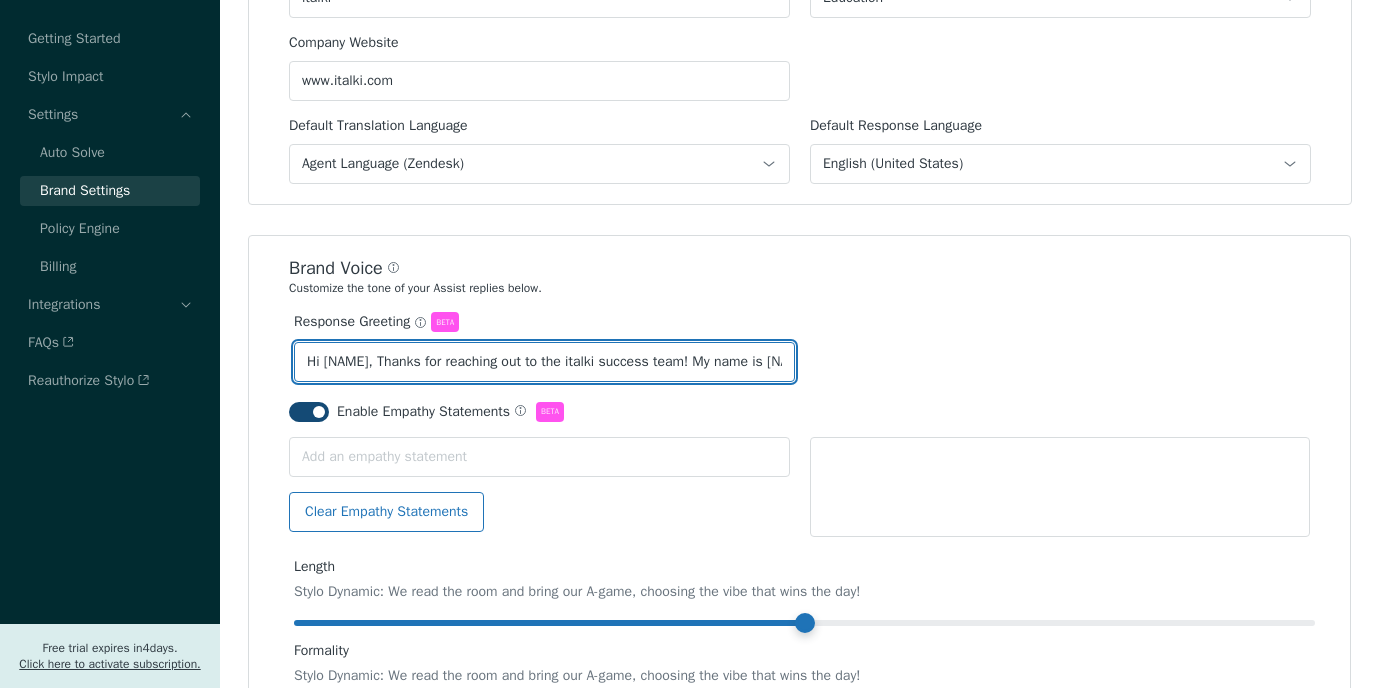 type on "Hi [NAME], Thanks for reaching out to the italki success team! My name is [NAME] and I am glad to be of assistance!" 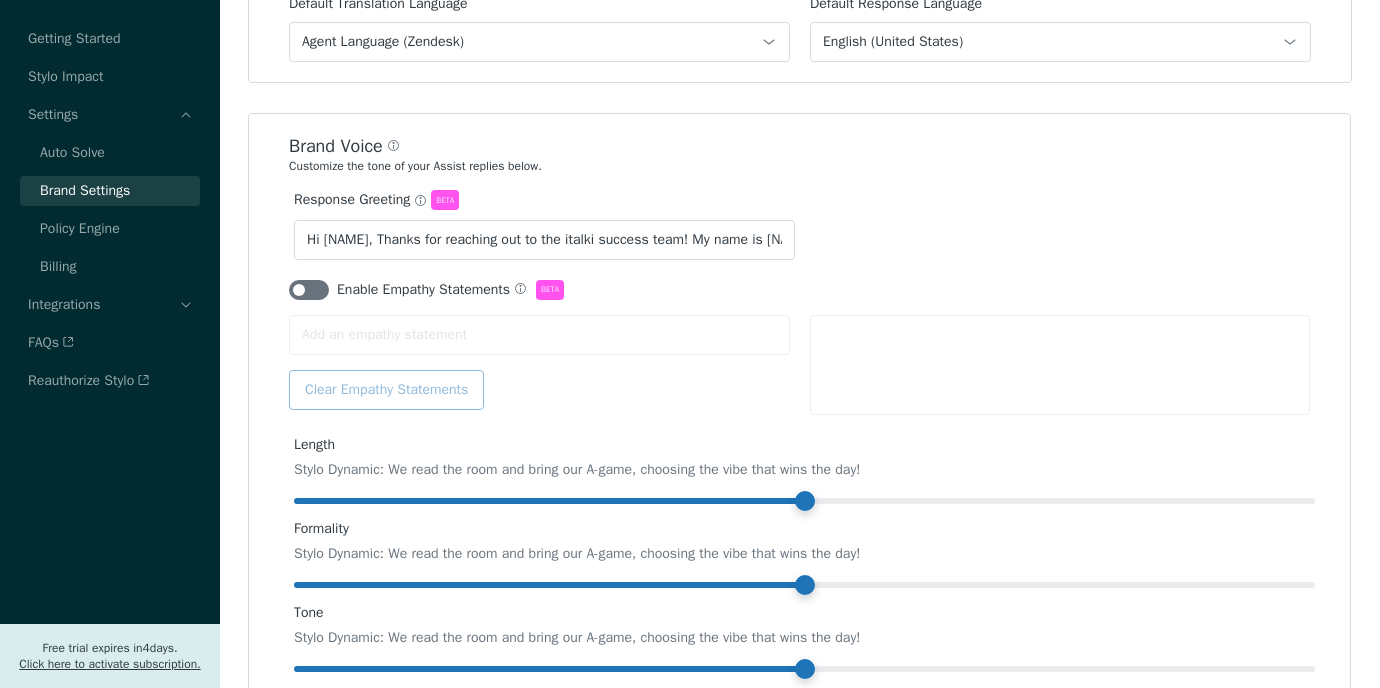 scroll, scrollTop: 496, scrollLeft: 0, axis: vertical 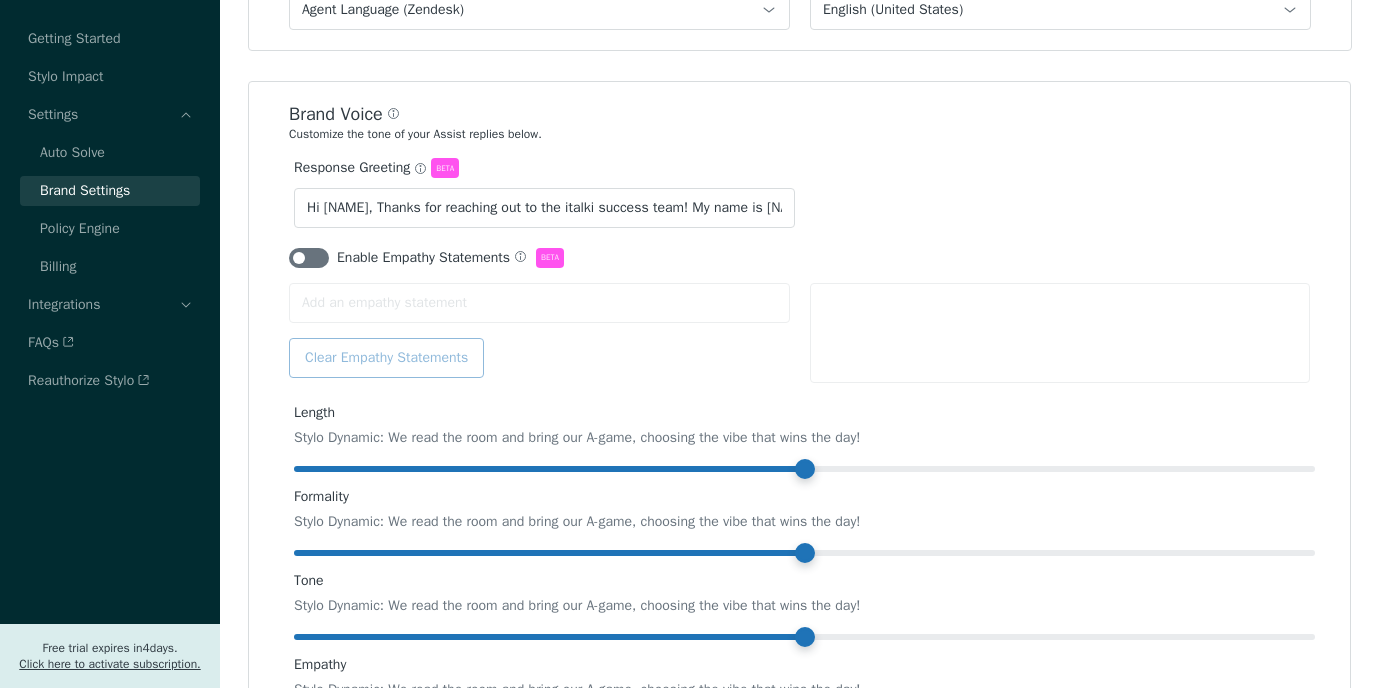 click on "Enable Empathy Statements Beta" at bounding box center (799, 258) 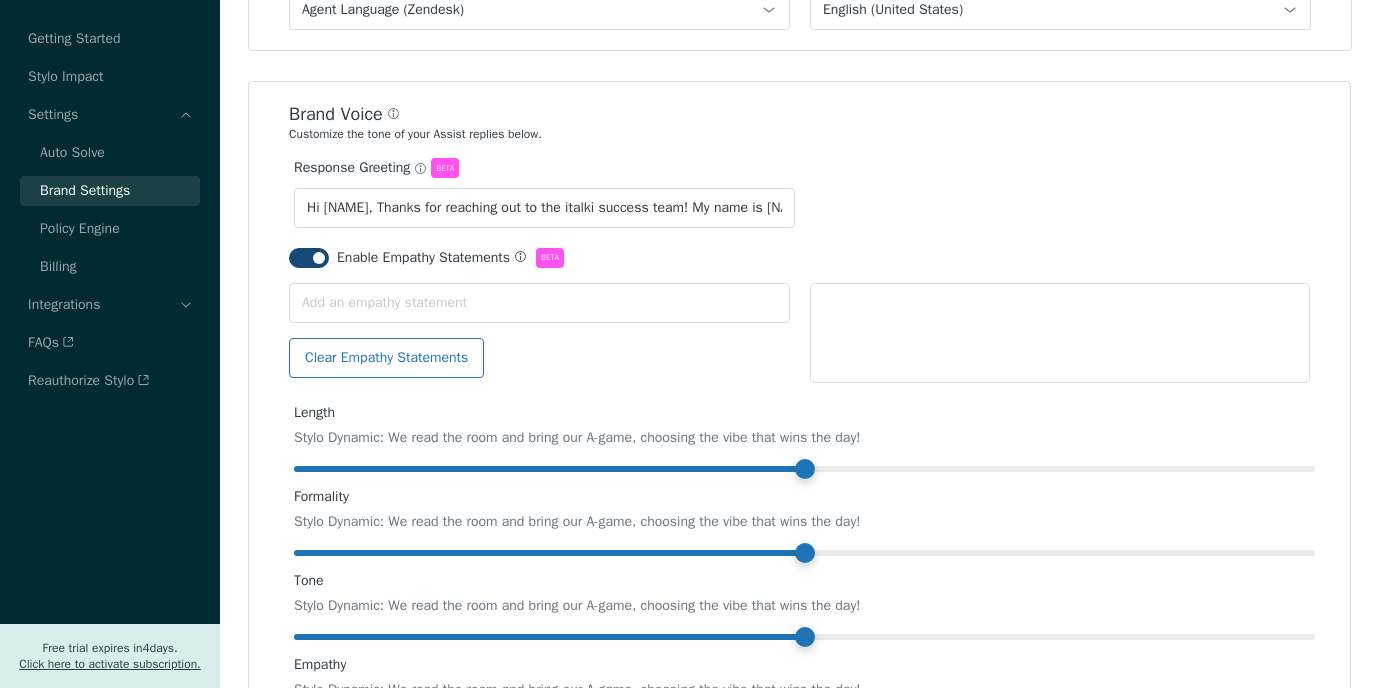 click at bounding box center [523, 258] 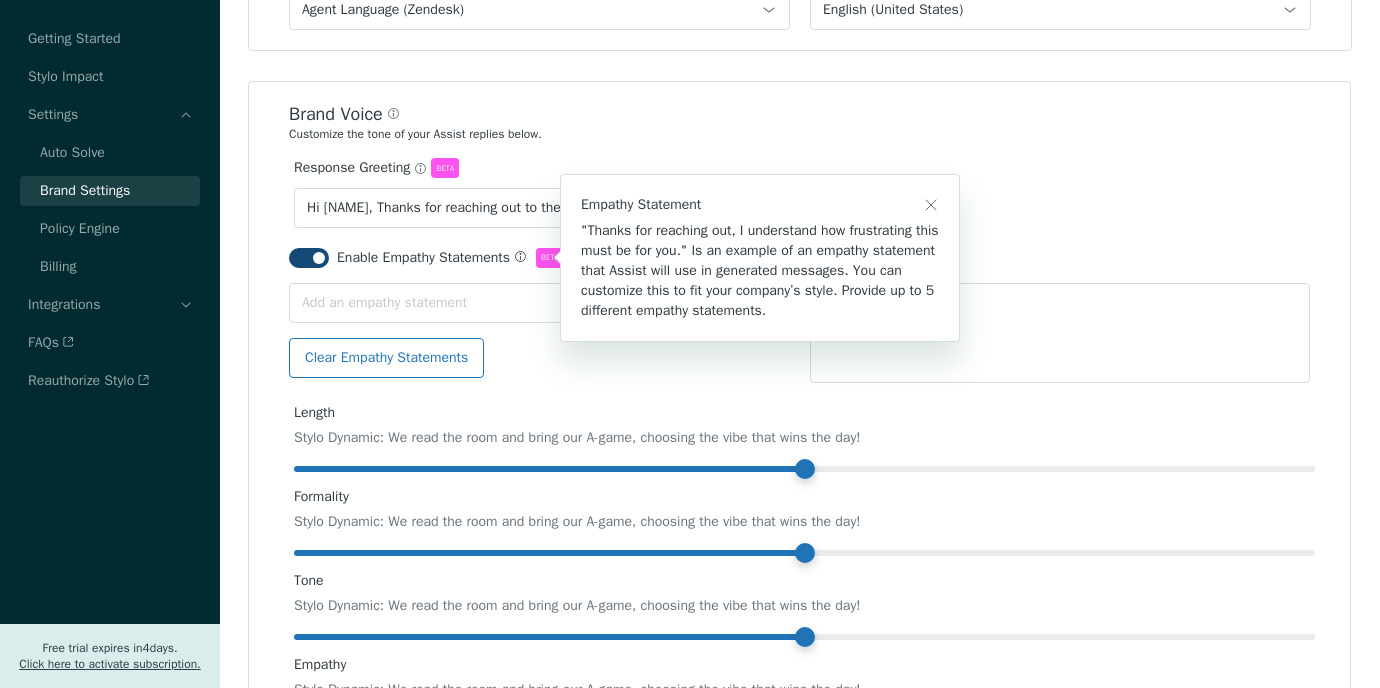 click on "Empathy Statement "Thanks for reaching out, I understand how frustrating this must be for you." Is an example of an empathy statement that Assist will use in generated messages. You can customize this to fit your company’s style. Provide up to 5 different empathy statements." at bounding box center [690, 344] 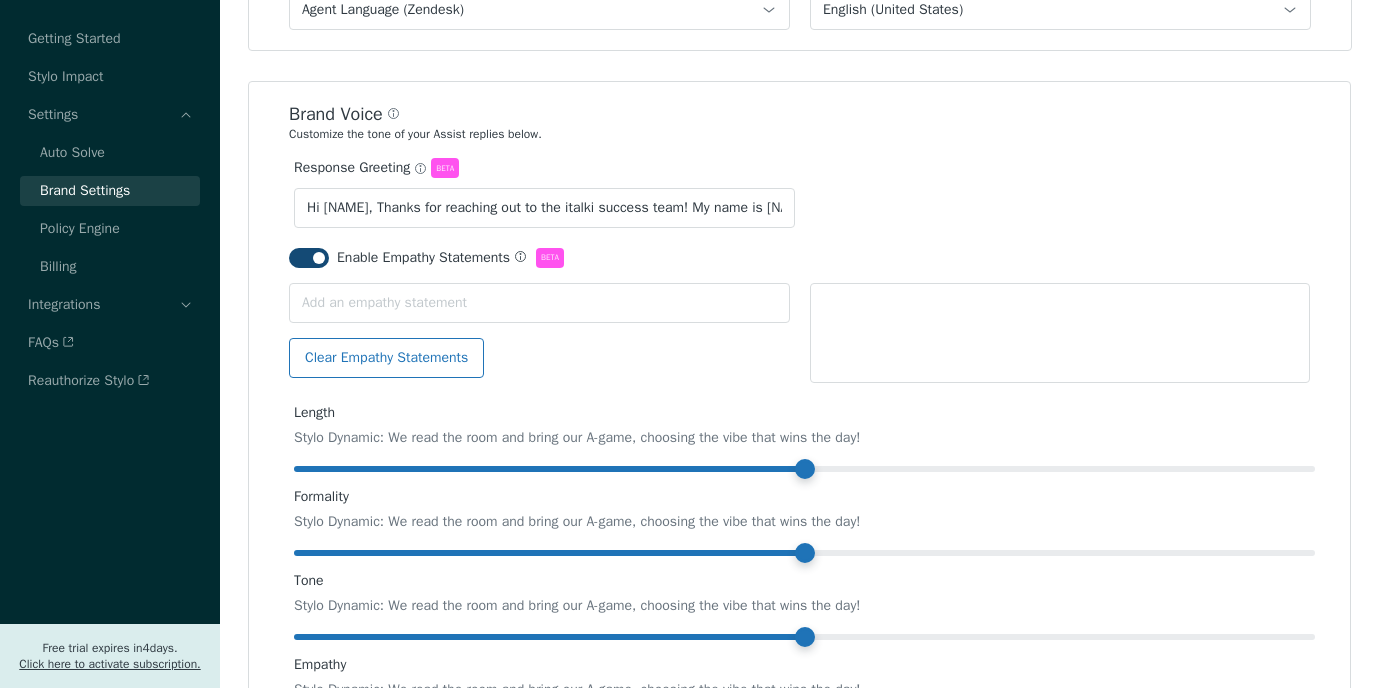 click at bounding box center [521, 257] 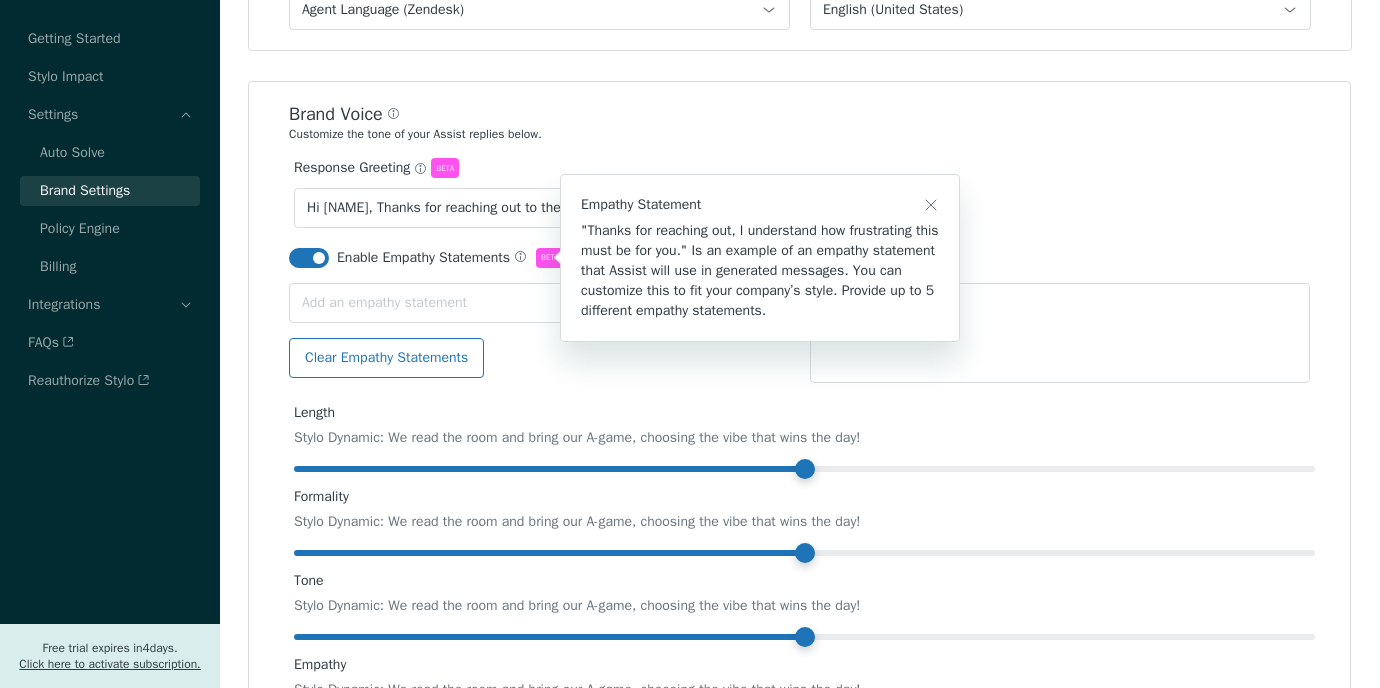 click on "Empathy Statement "Thanks for reaching out, I understand how frustrating this must be for you." Is an example of an empathy statement that Assist will use in generated messages. You can customize this to fit your company’s style. Provide up to 5 different empathy statements." at bounding box center (690, 344) 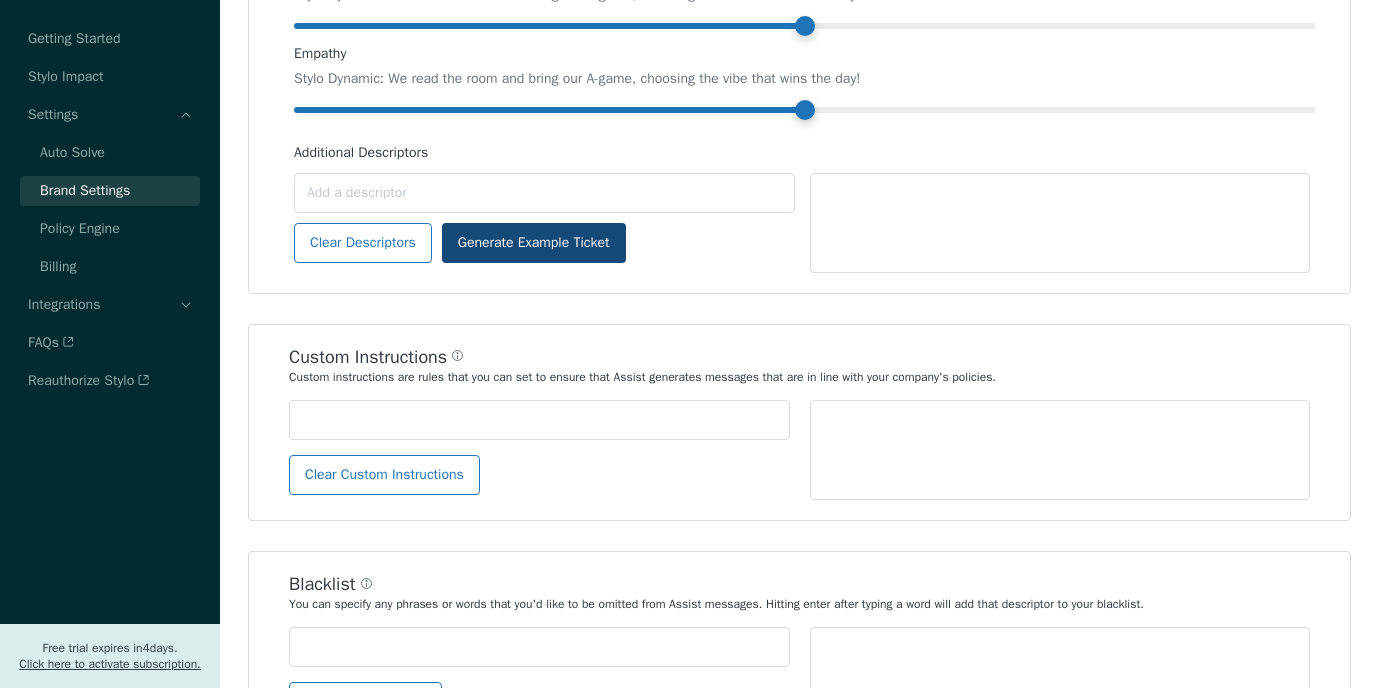 scroll, scrollTop: 1109, scrollLeft: 0, axis: vertical 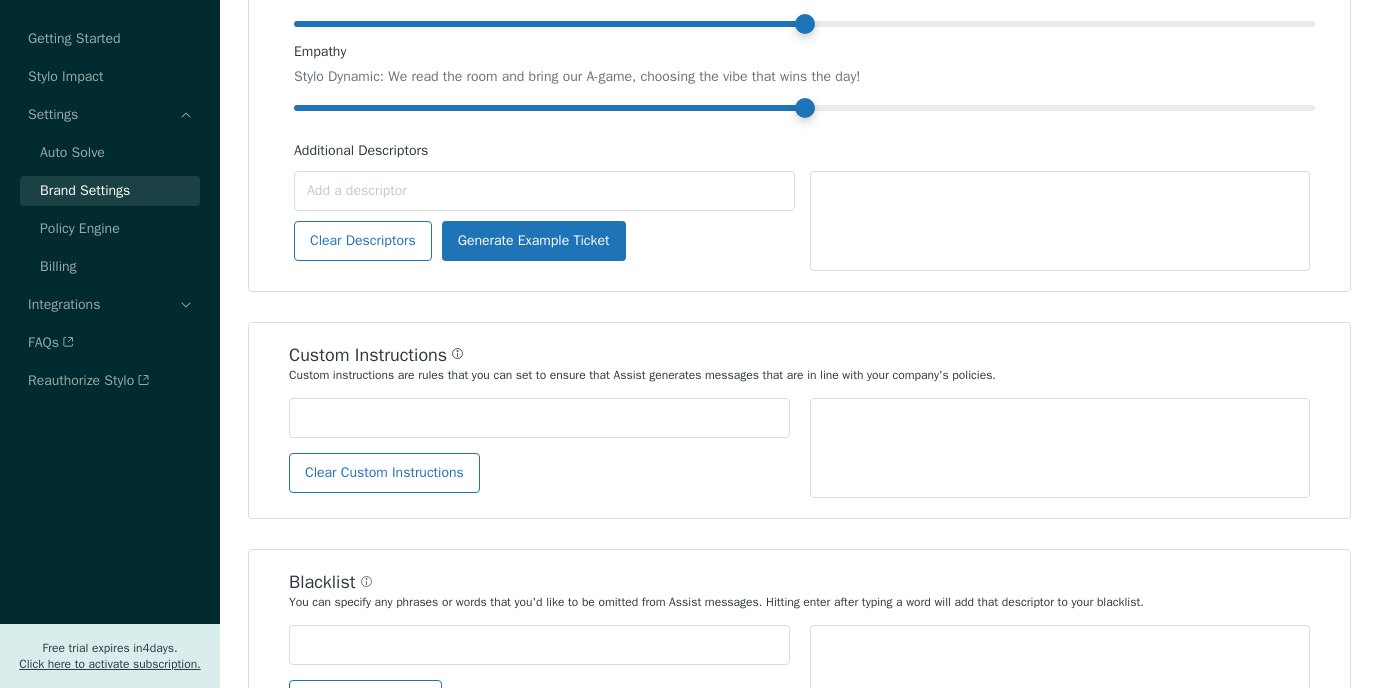 click at bounding box center (460, 355) 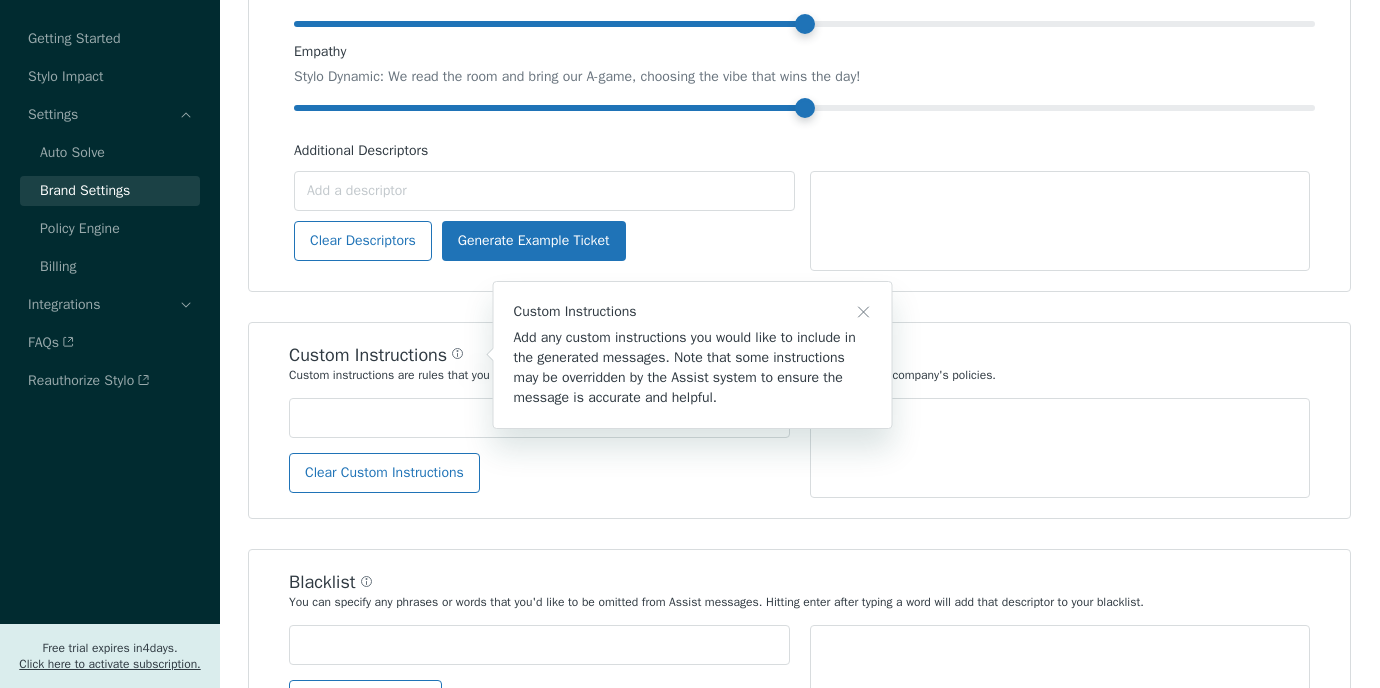 click on "Custom Instructions Add any custom instructions you would like to include in the generated messages. Note that some instructions may be overridden by the Assist system to ensure the message is accurate and helpful." at bounding box center [690, 344] 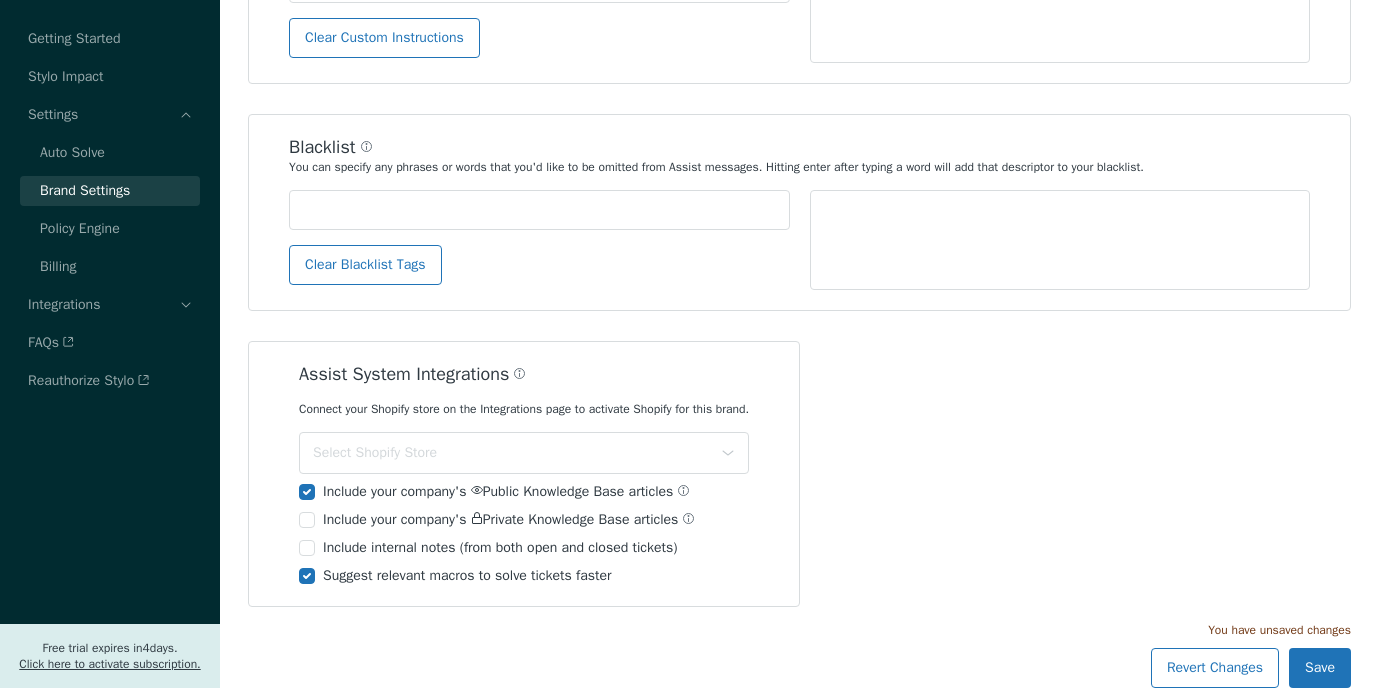 scroll, scrollTop: 1572, scrollLeft: 0, axis: vertical 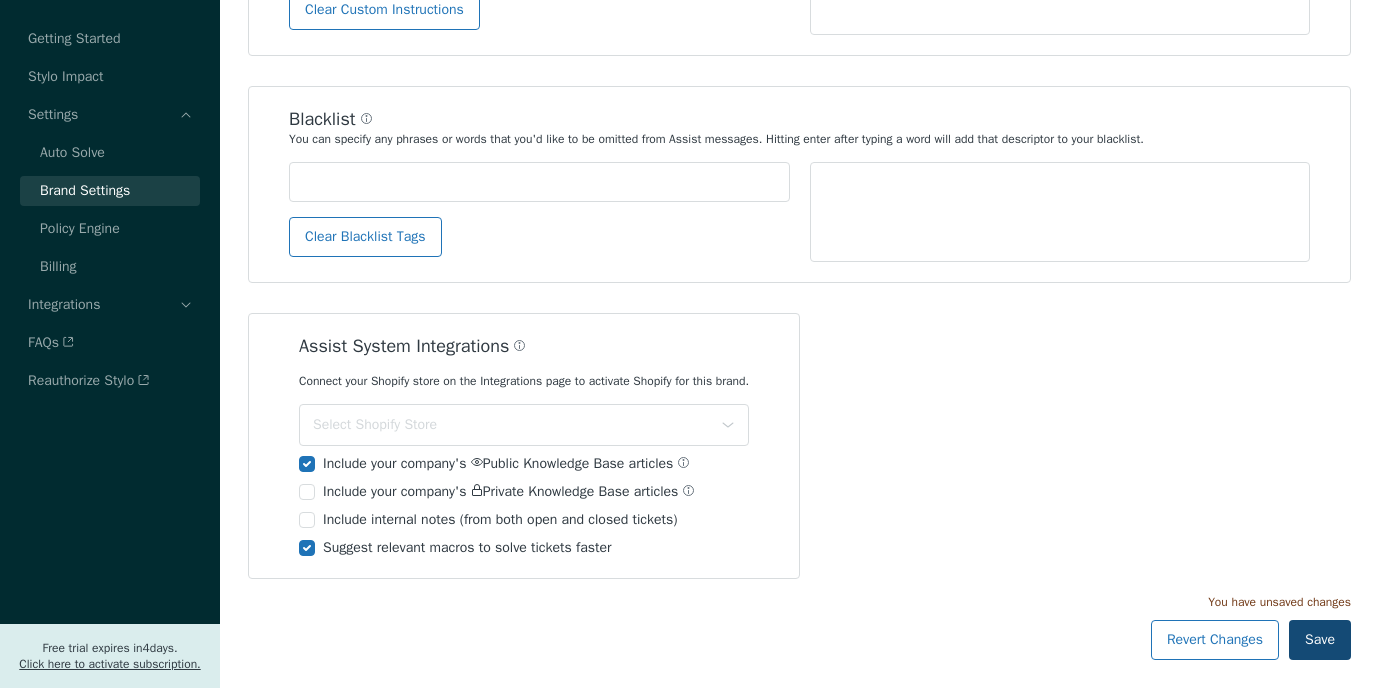 click on "Save" at bounding box center [1320, 640] 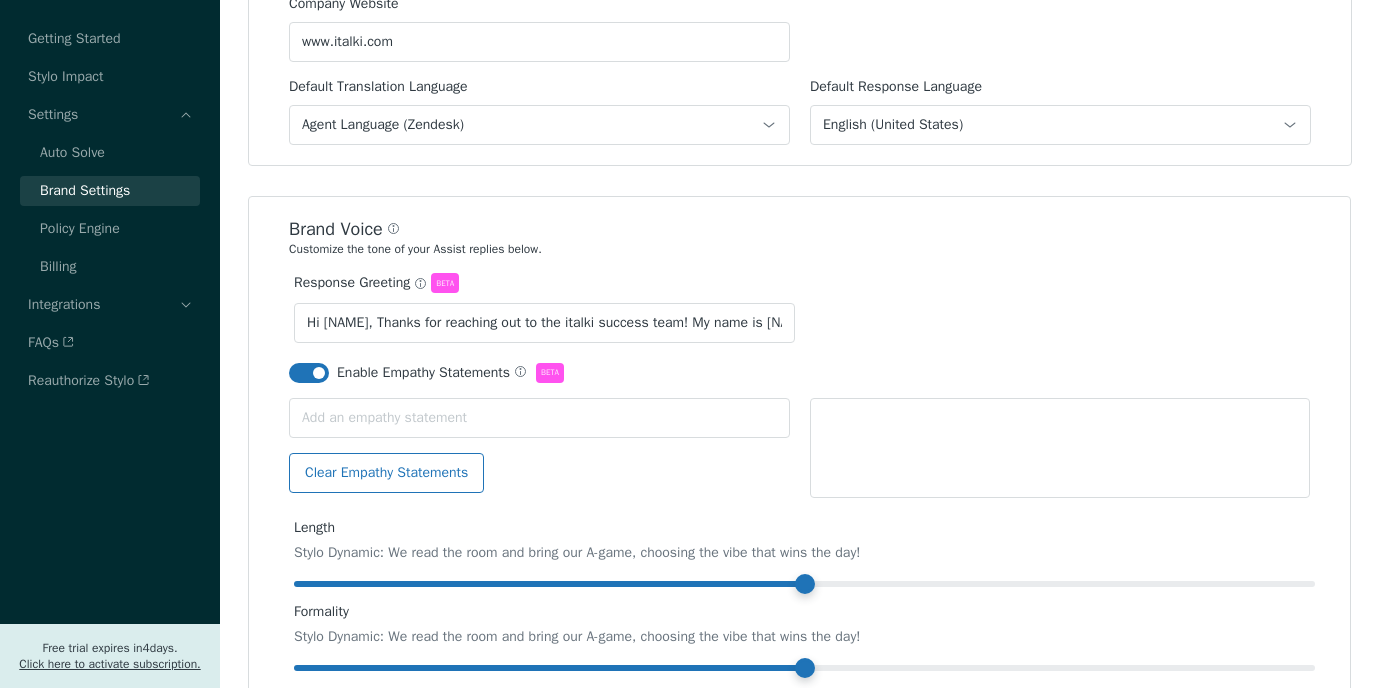 scroll, scrollTop: 374, scrollLeft: 0, axis: vertical 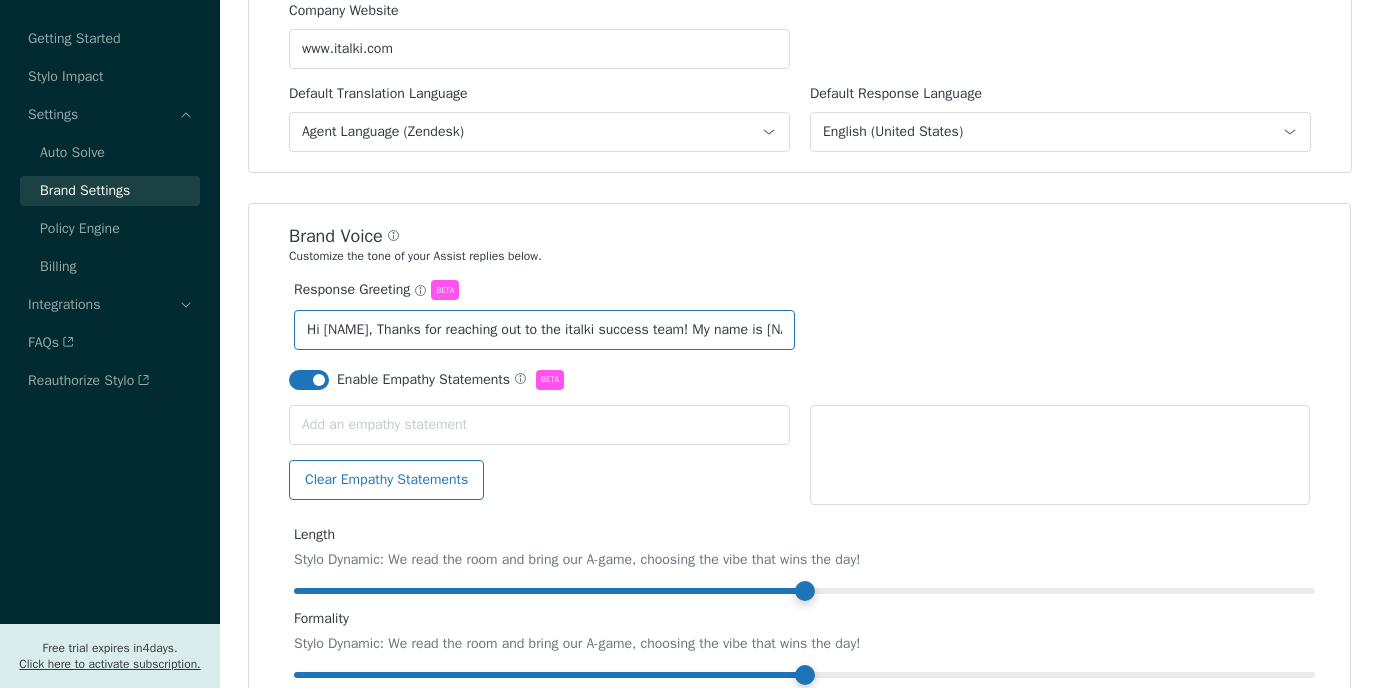click on "Hi [NAME], Thanks for reaching out to the italki success team! My name is [NAME] and I am glad to be of assistance!" at bounding box center [544, 330] 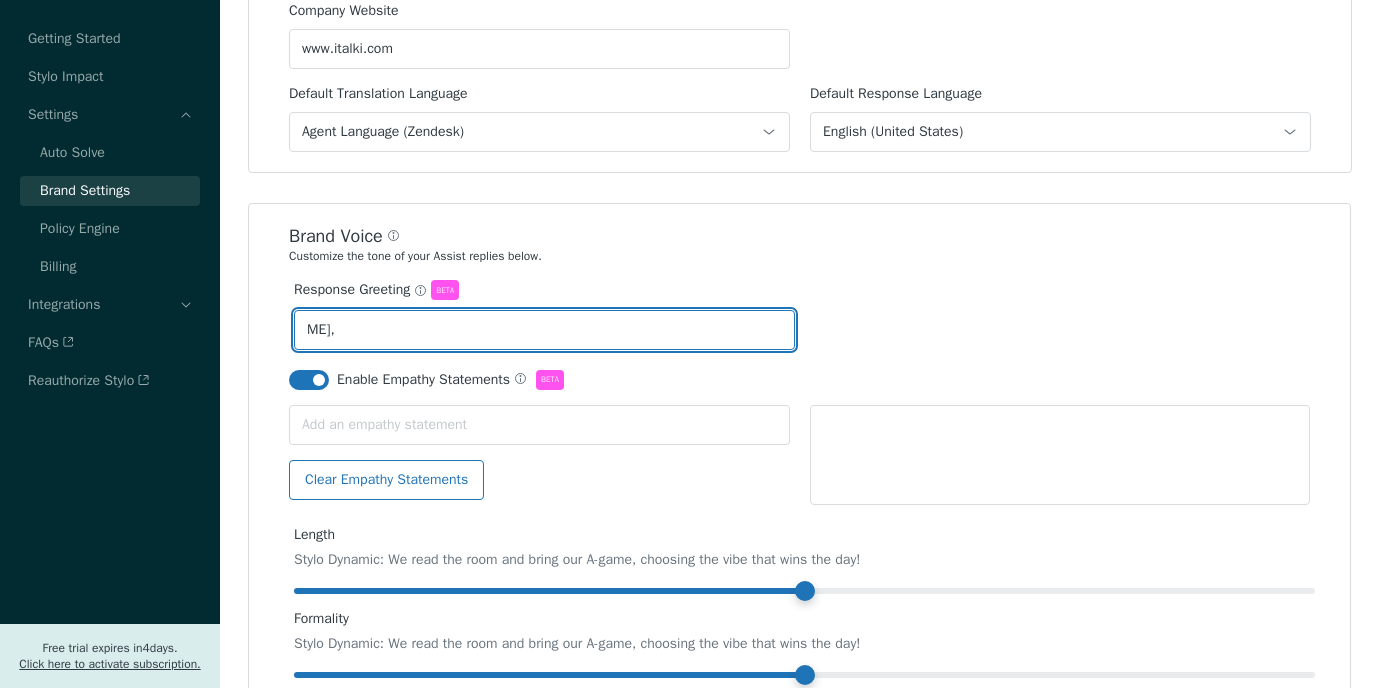 type on "Hi [NAME],                                                                                                                                  Thanks for reaching out to the italki success team! My name is [NAME] and I am glad to be of assistance!" 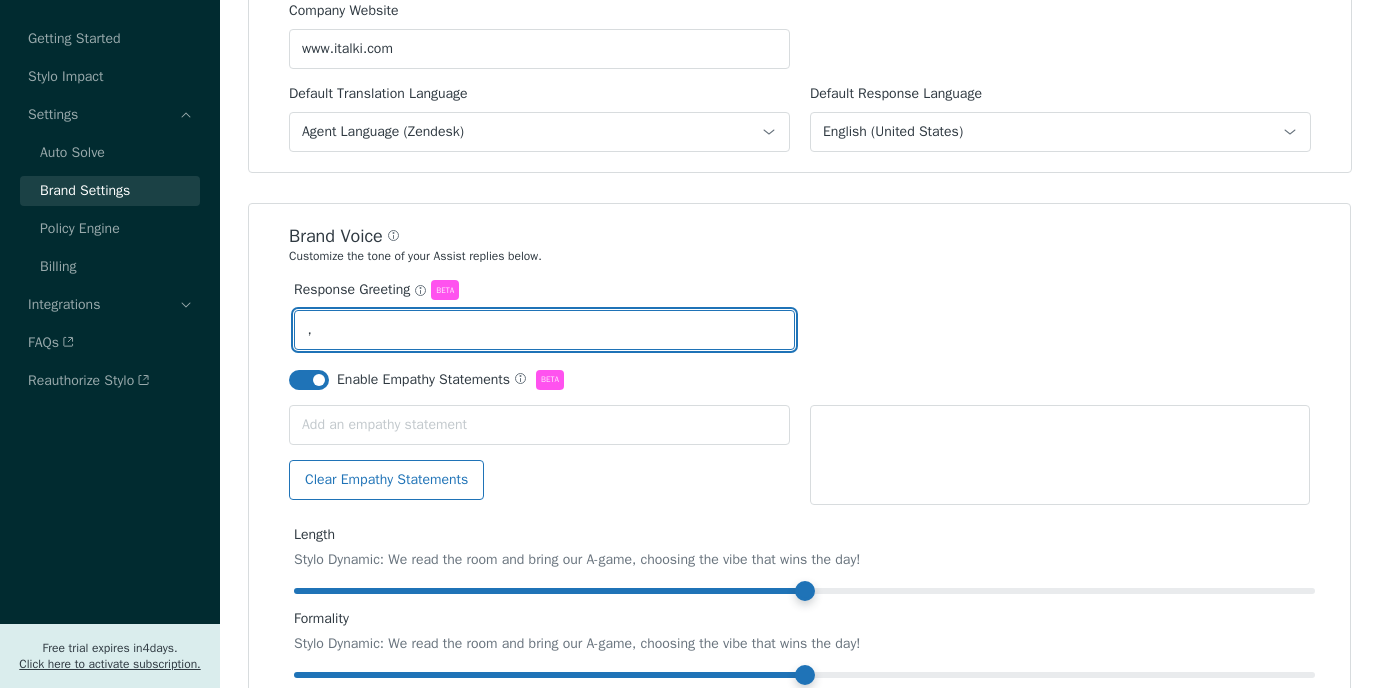 scroll, scrollTop: 375, scrollLeft: 0, axis: vertical 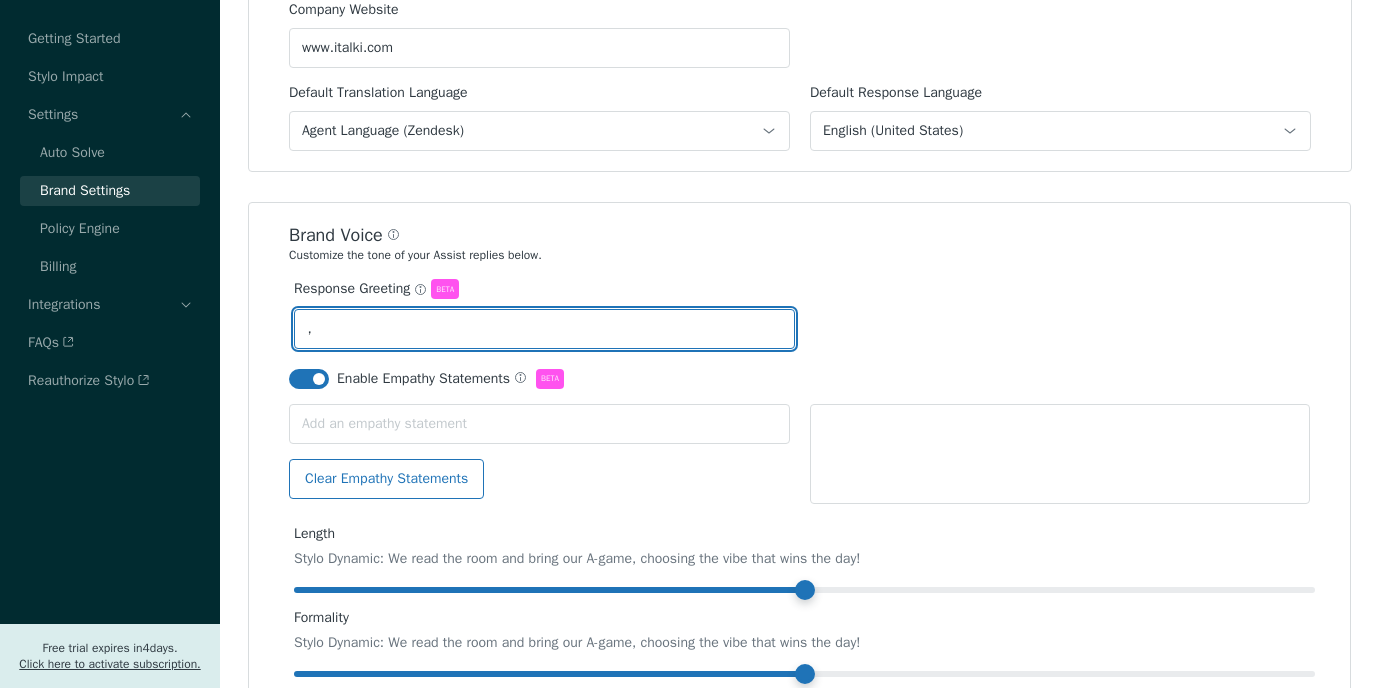 click on "Hi [NAME],                                                                                                                                  Thanks for reaching out to the italki success team! My name is [NAME] and I am glad to be of assistance!" at bounding box center (544, 329) 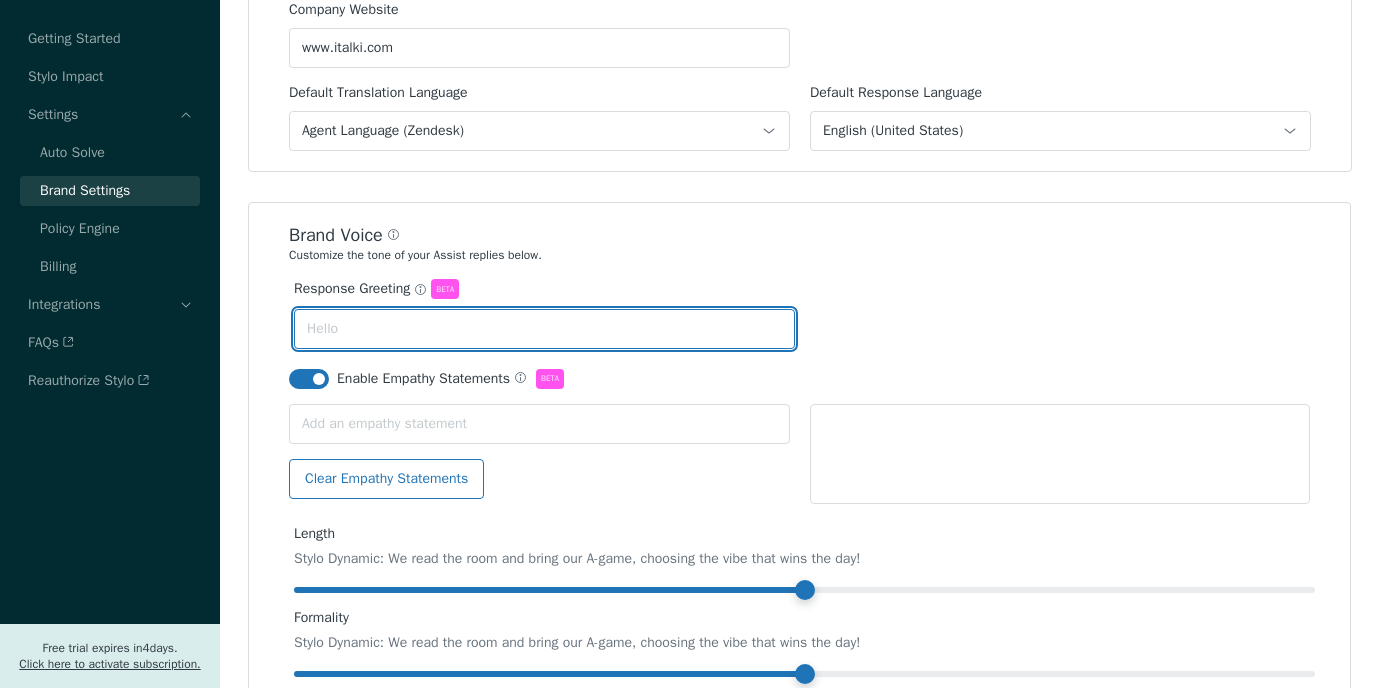 scroll, scrollTop: 0, scrollLeft: 0, axis: both 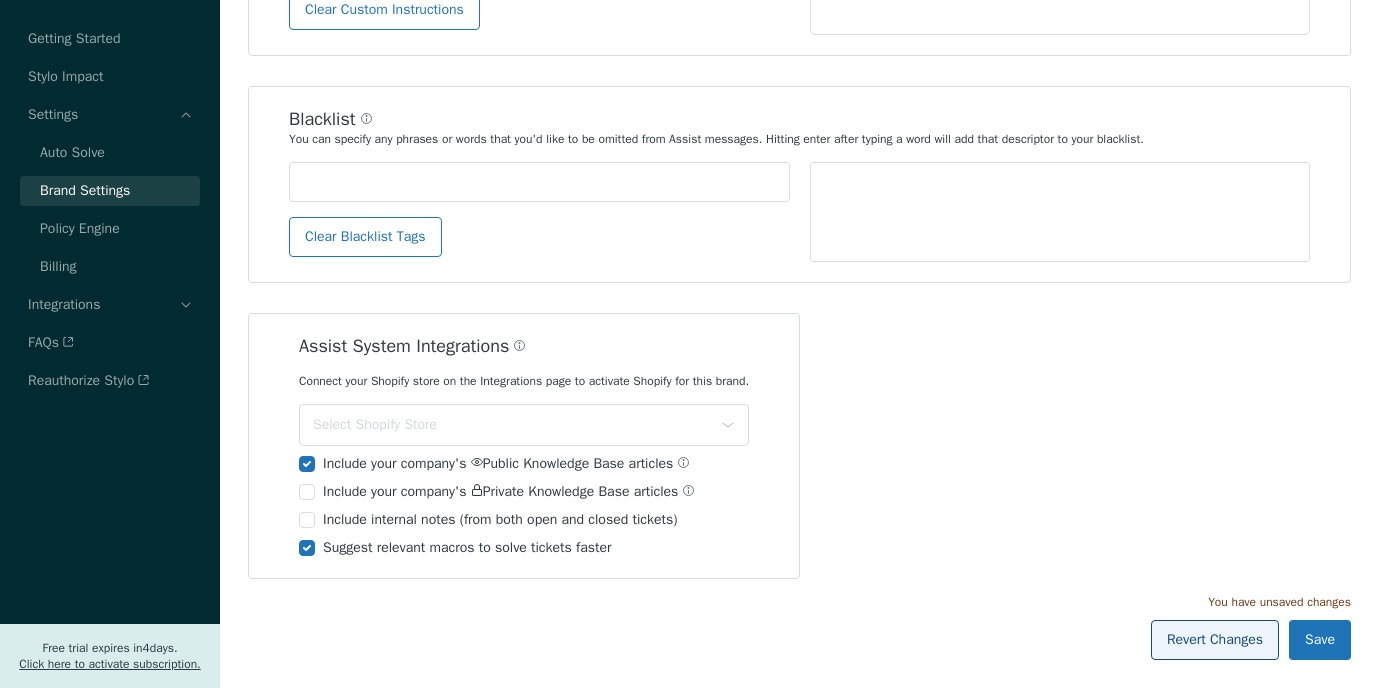 click on "Revert Changes" at bounding box center (1215, 640) 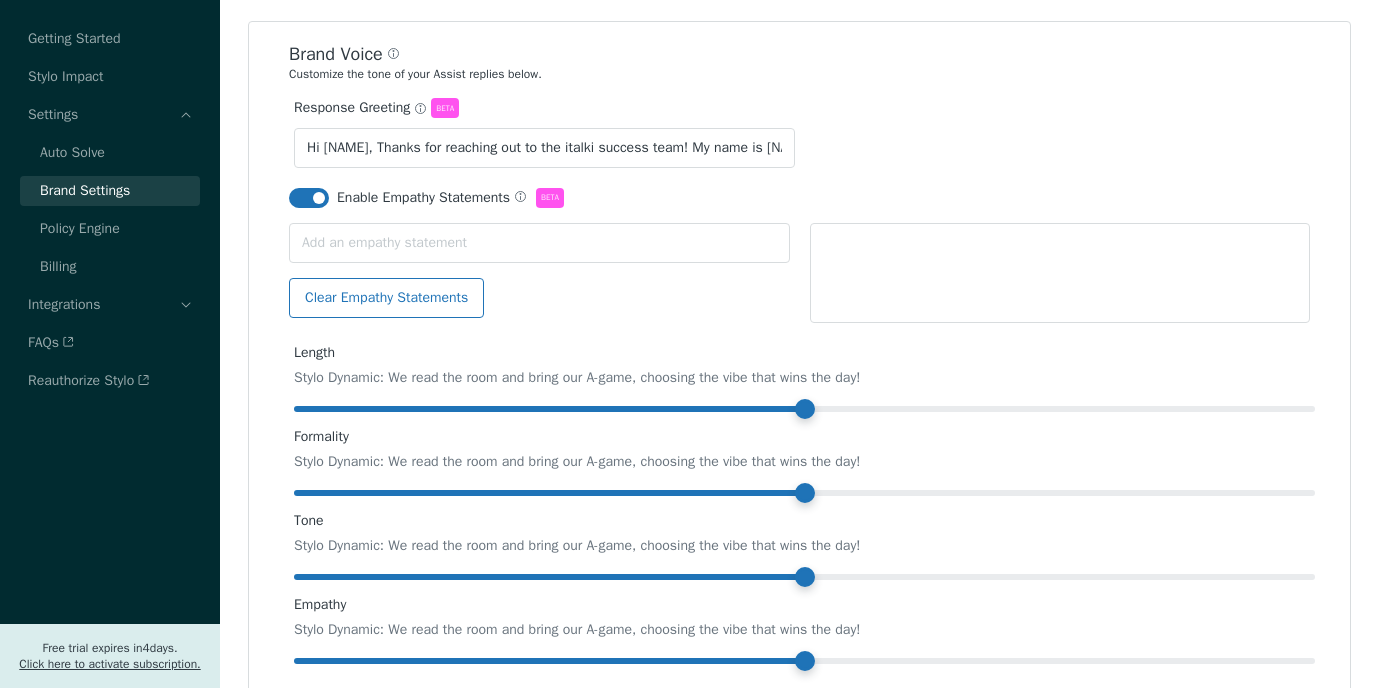 scroll, scrollTop: 466, scrollLeft: 0, axis: vertical 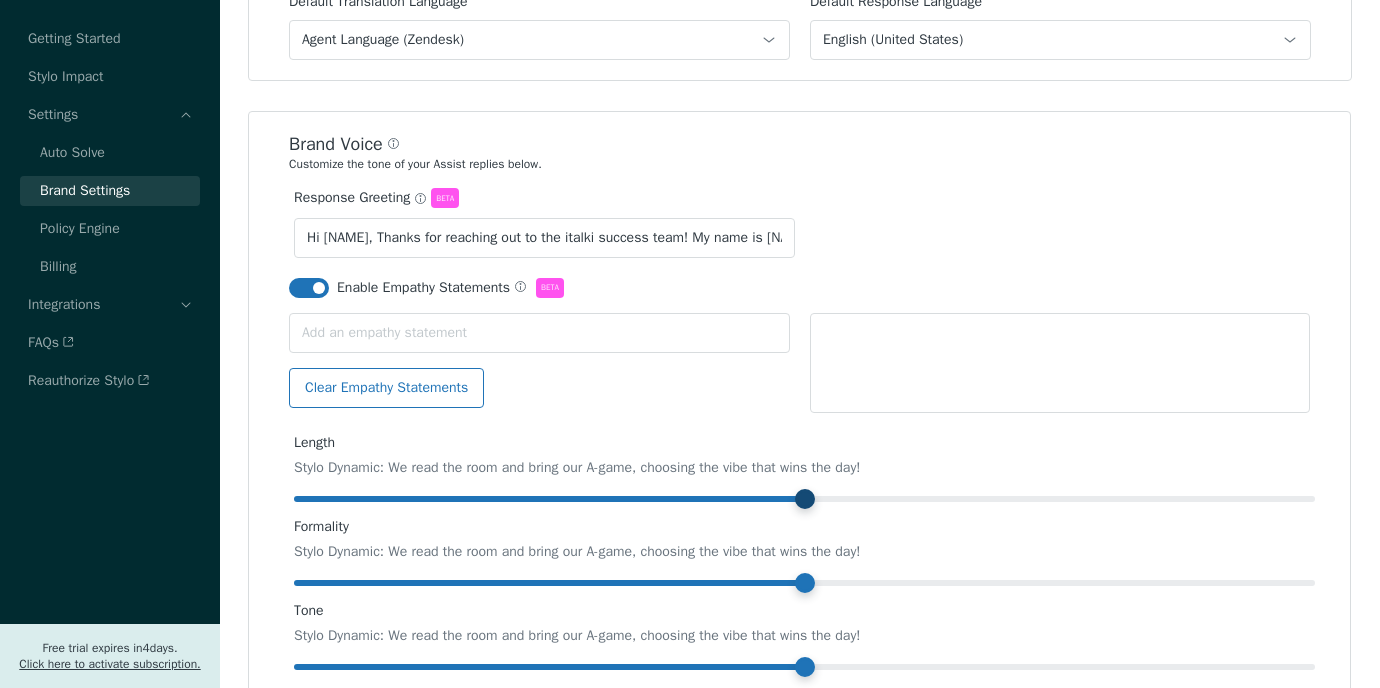 drag, startPoint x: 811, startPoint y: 498, endPoint x: 849, endPoint y: 502, distance: 38.209946 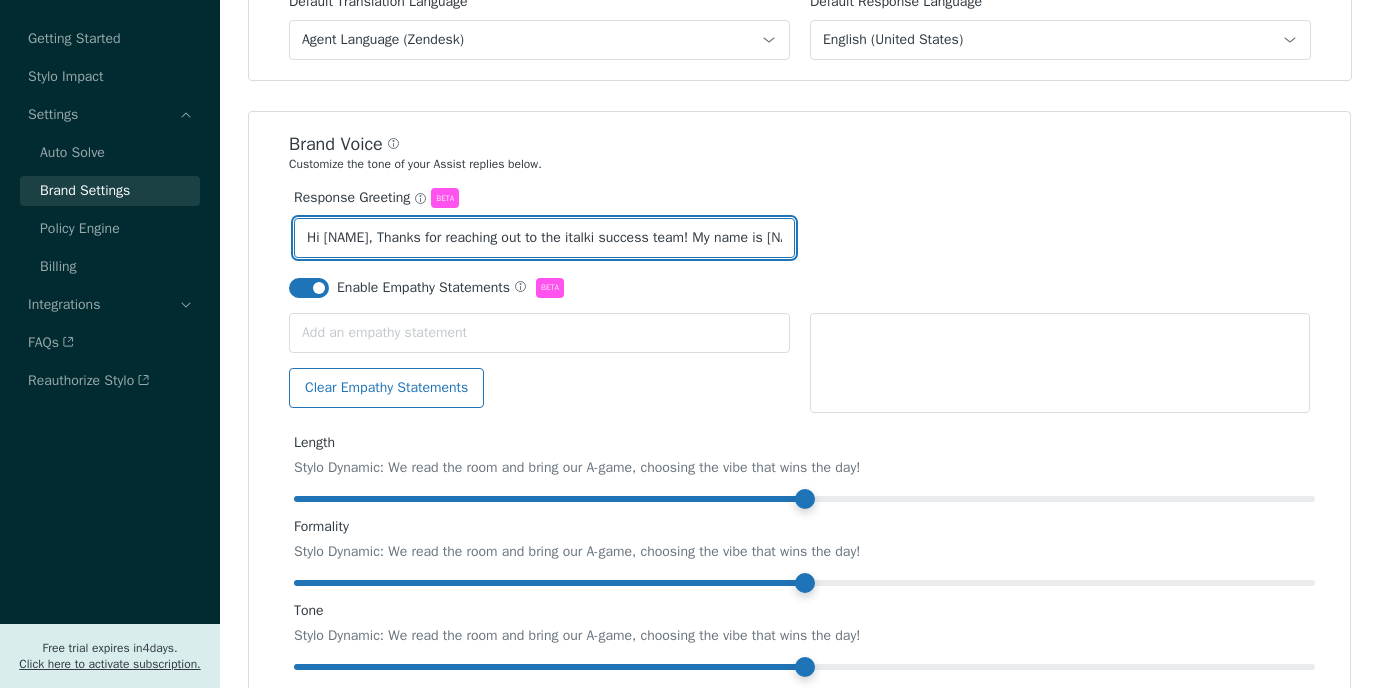 click on "Hi [NAME], Thanks for reaching out to the italki success team! My name is [NAME] and I am glad to be of assistance!" at bounding box center [544, 238] 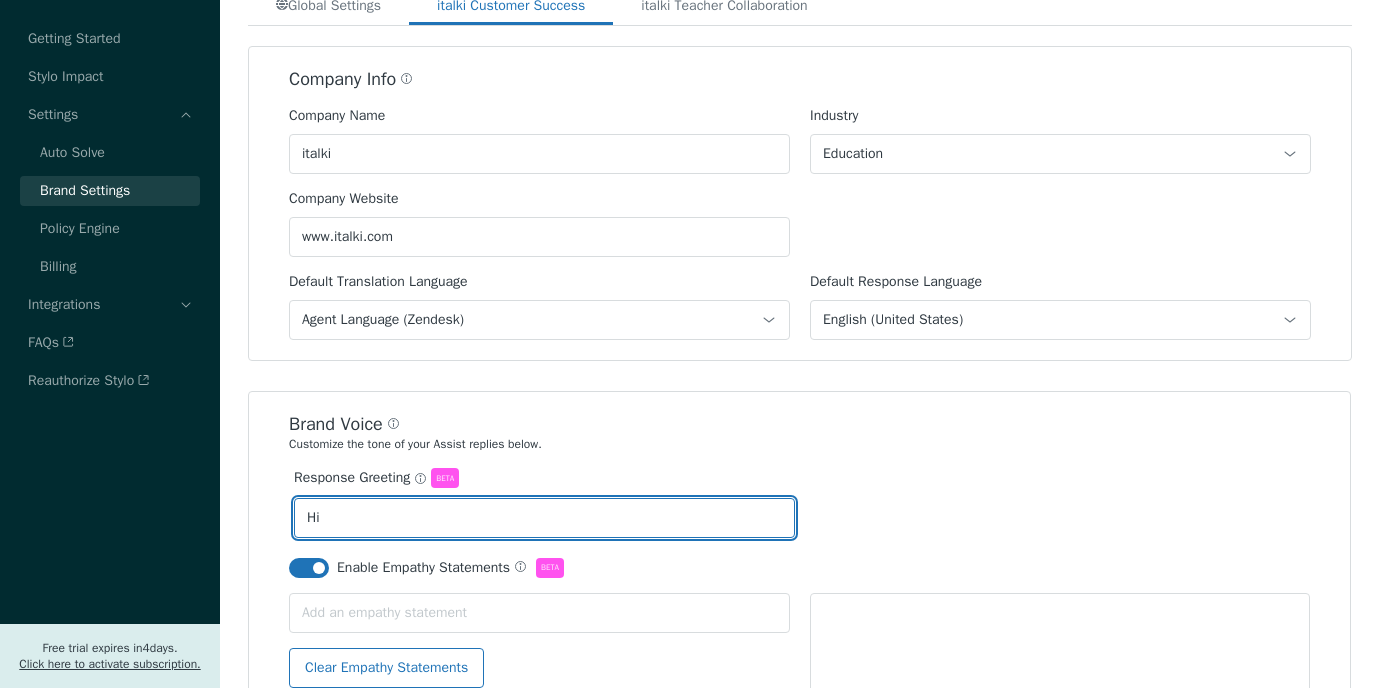 scroll, scrollTop: 0, scrollLeft: 0, axis: both 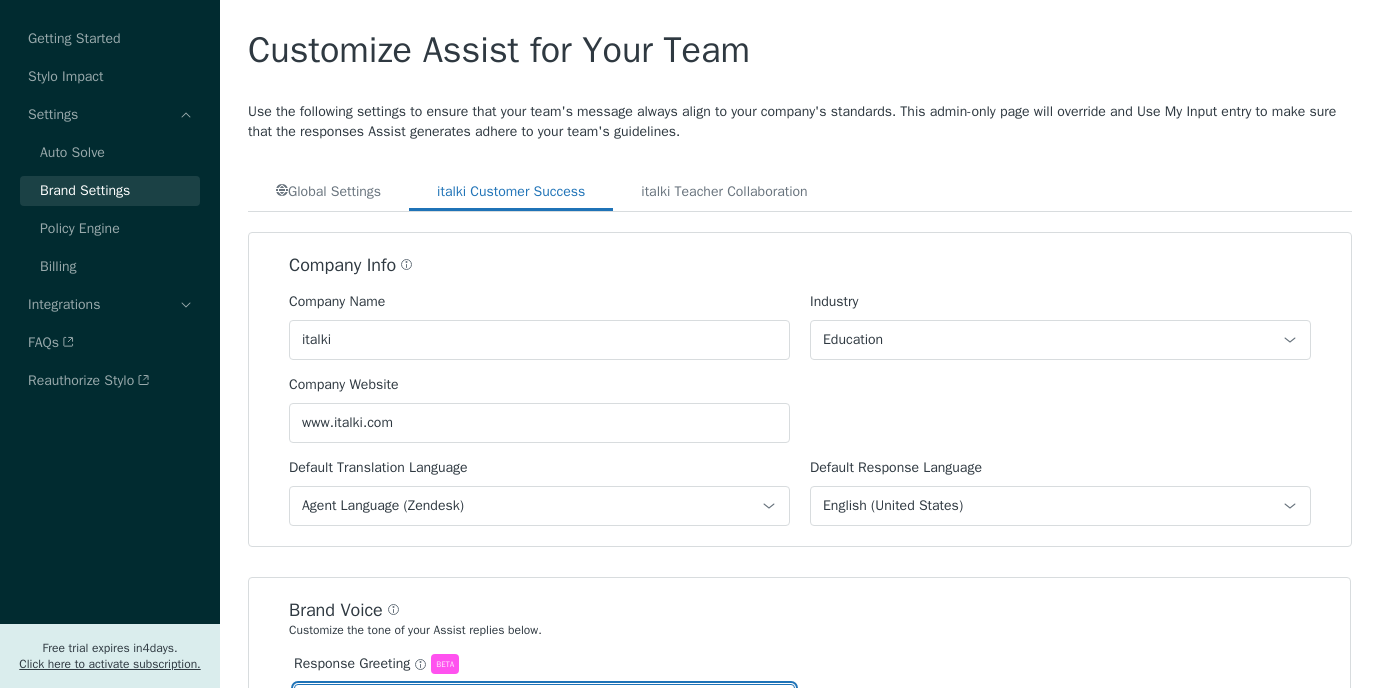 type on "Hi" 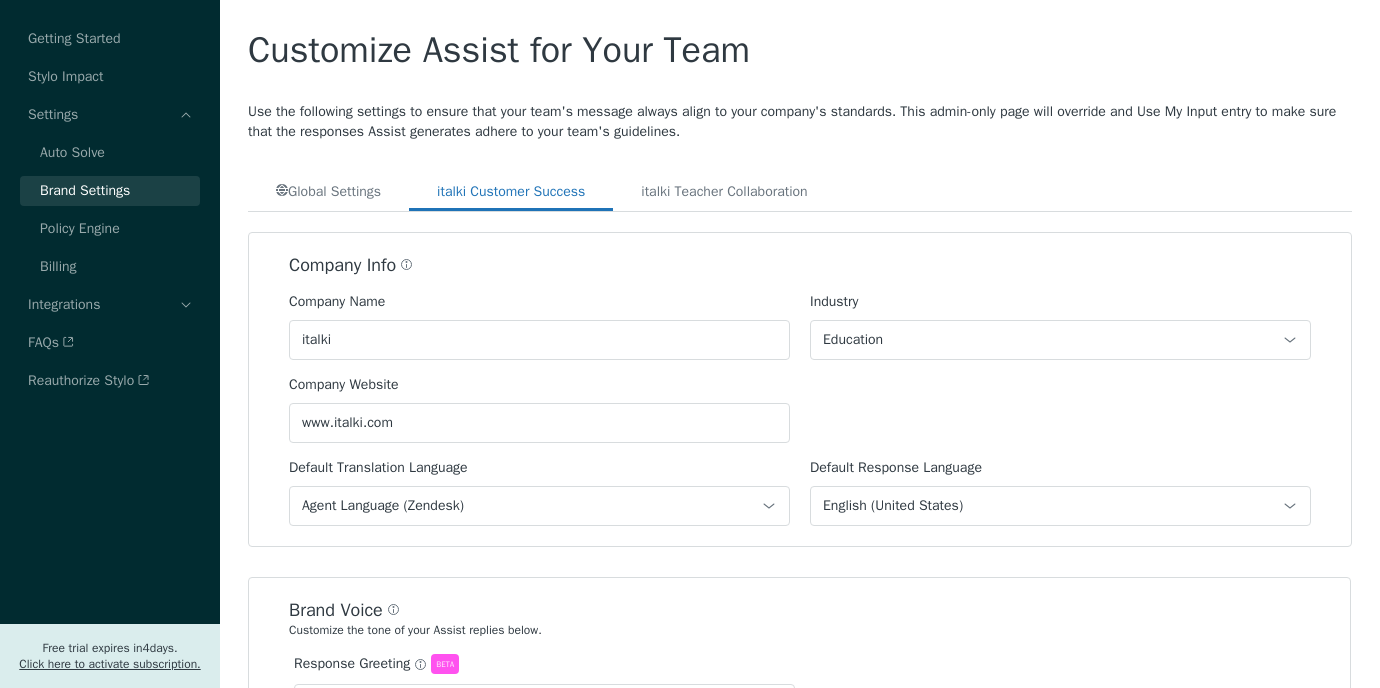 click on "Company Info Company Name italki Industry Education Company Website www.italki.com Default Translation Language Agent Language (Zendesk) Default Response Language English (United States)" at bounding box center (800, 389) 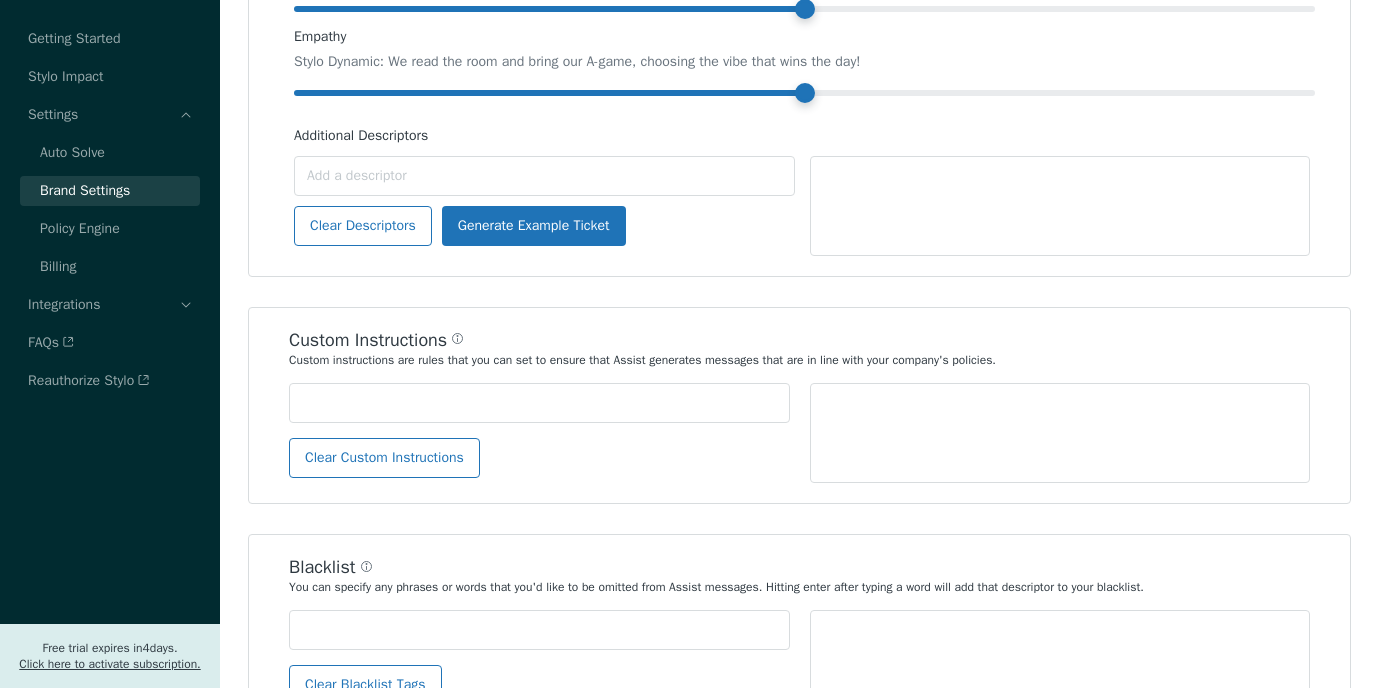 scroll, scrollTop: 1572, scrollLeft: 0, axis: vertical 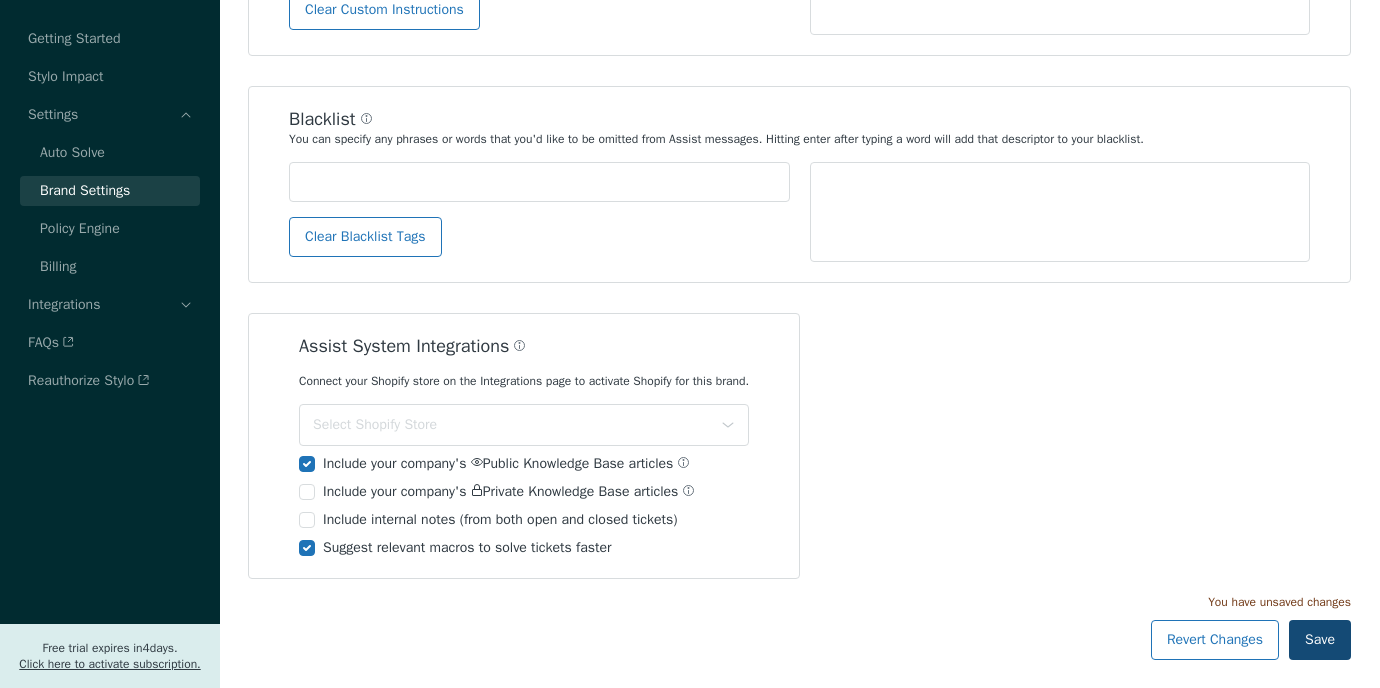 click on "Save" at bounding box center (1320, 640) 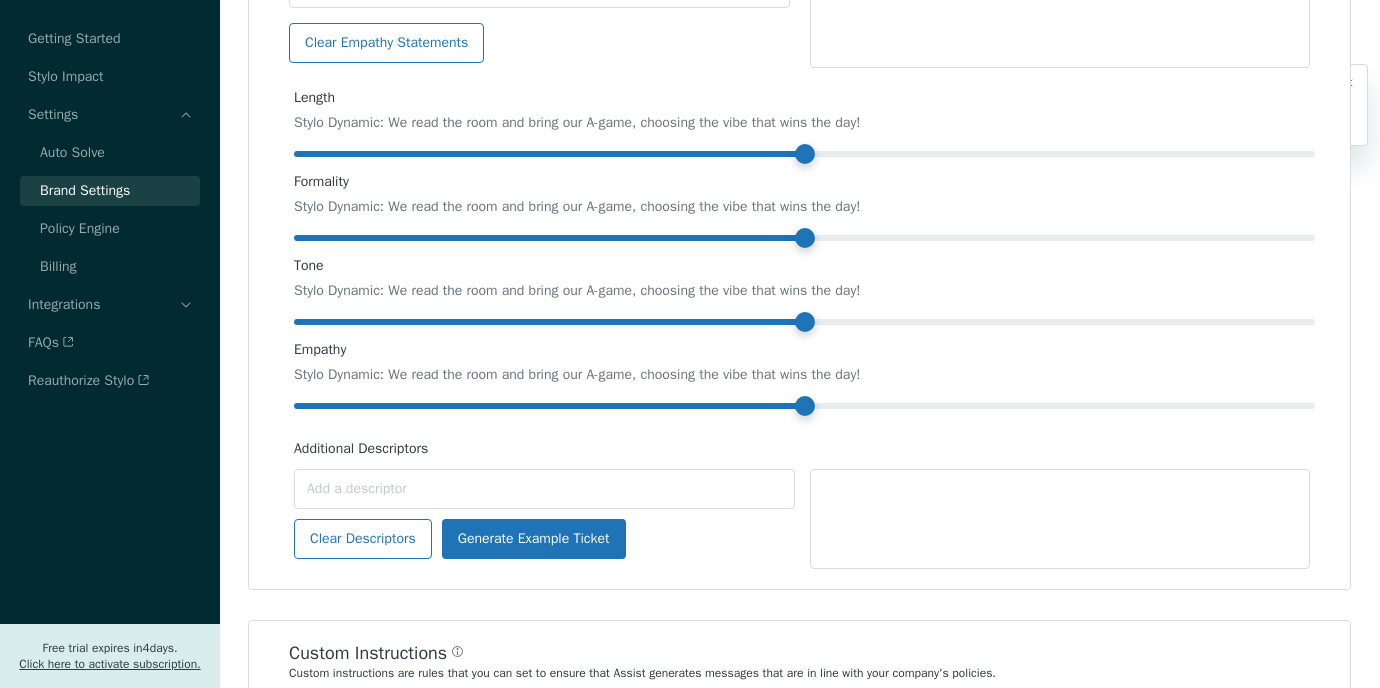 scroll, scrollTop: 272, scrollLeft: 0, axis: vertical 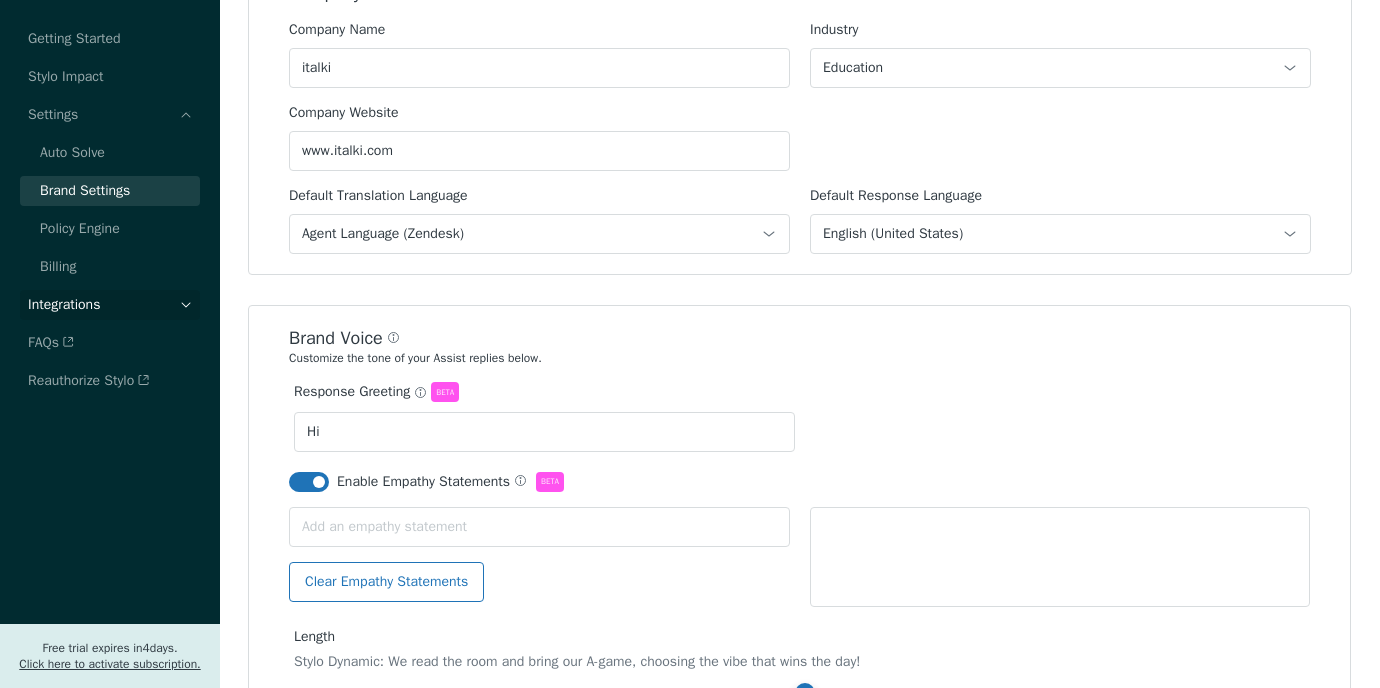 click on "Integrations" at bounding box center (110, 305) 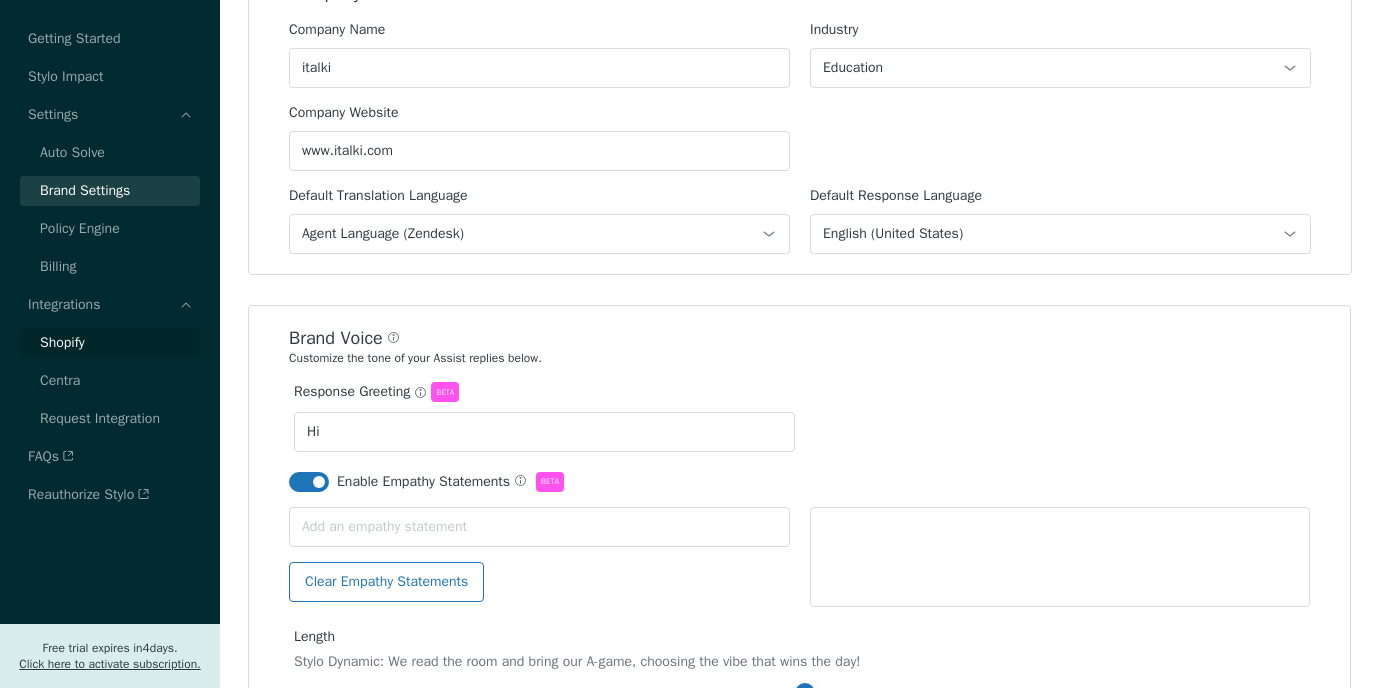 click on "Shopify" at bounding box center (110, 343) 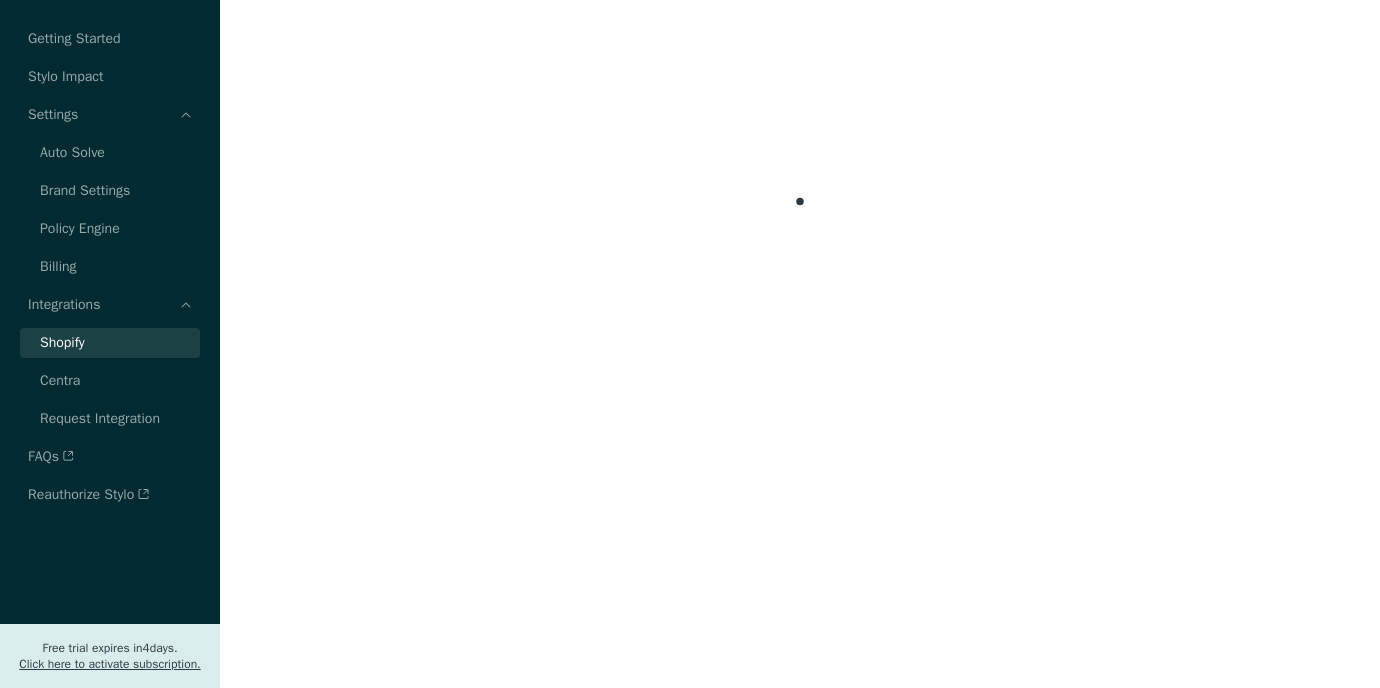 scroll, scrollTop: 0, scrollLeft: 0, axis: both 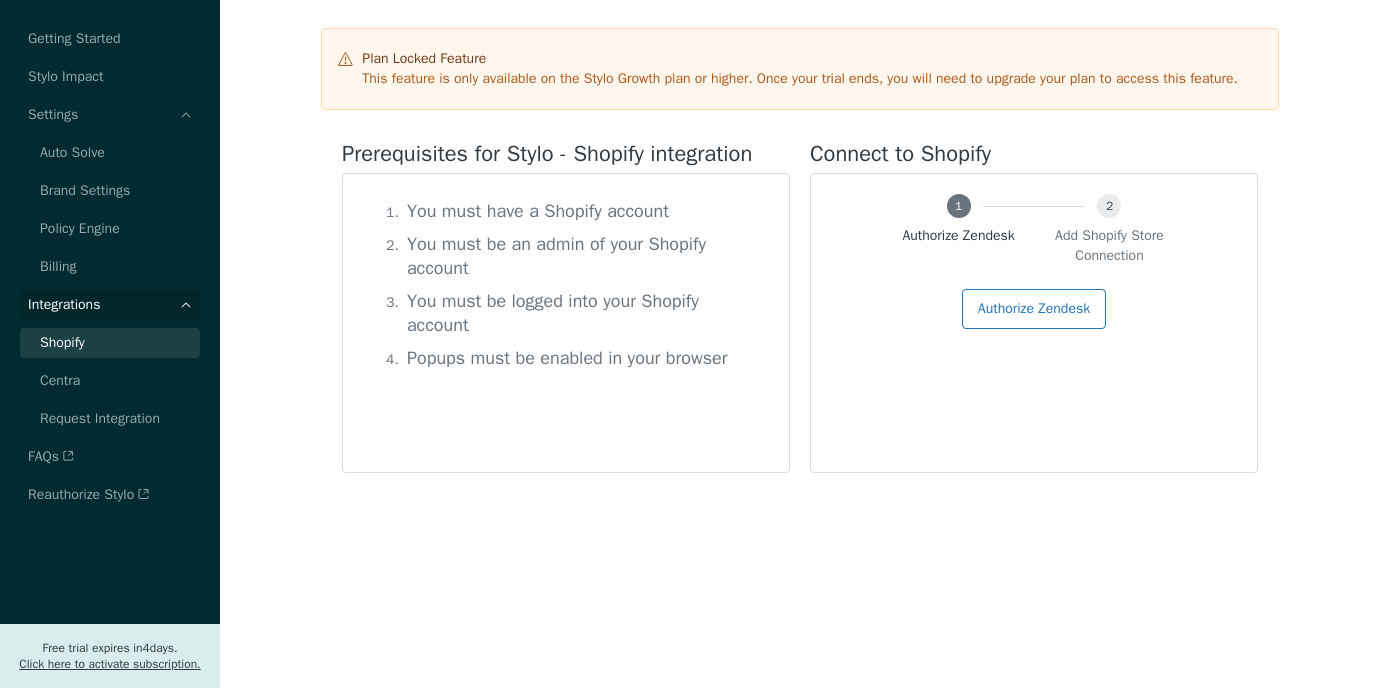 click on "Integrations" at bounding box center [110, 305] 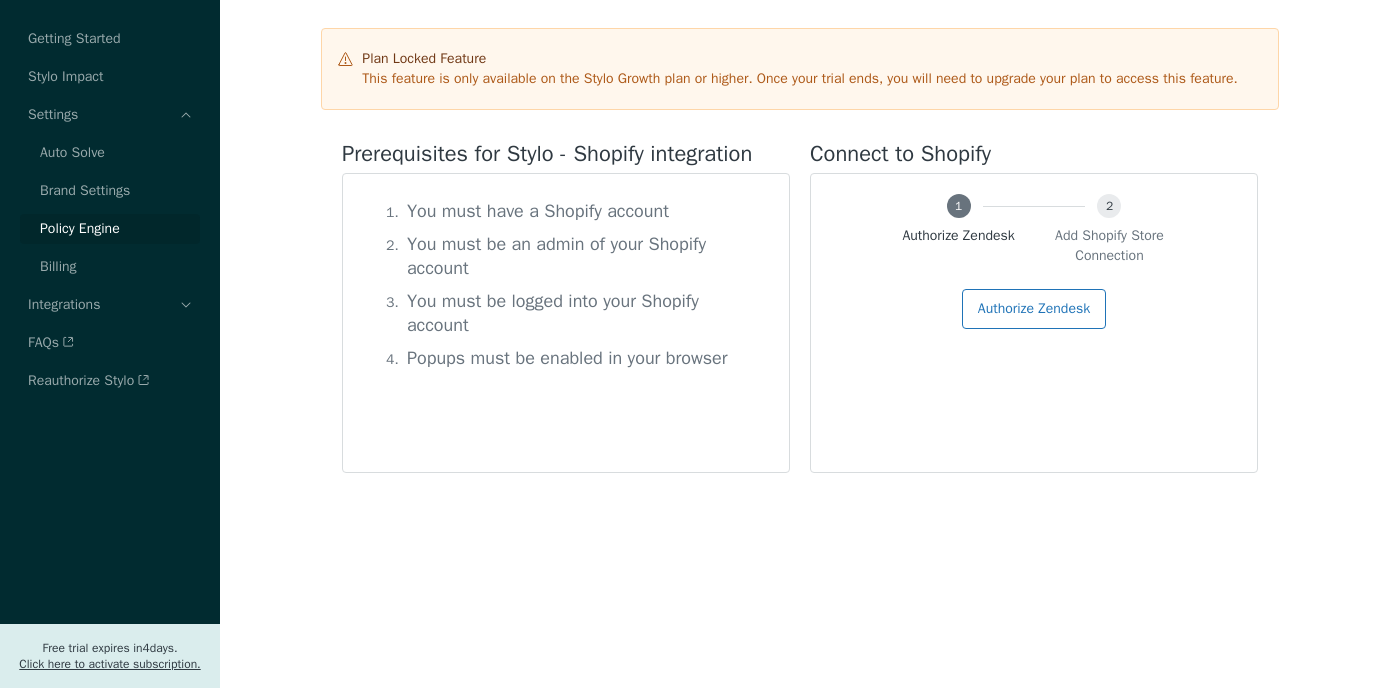 click on "Policy Engine" at bounding box center (110, 229) 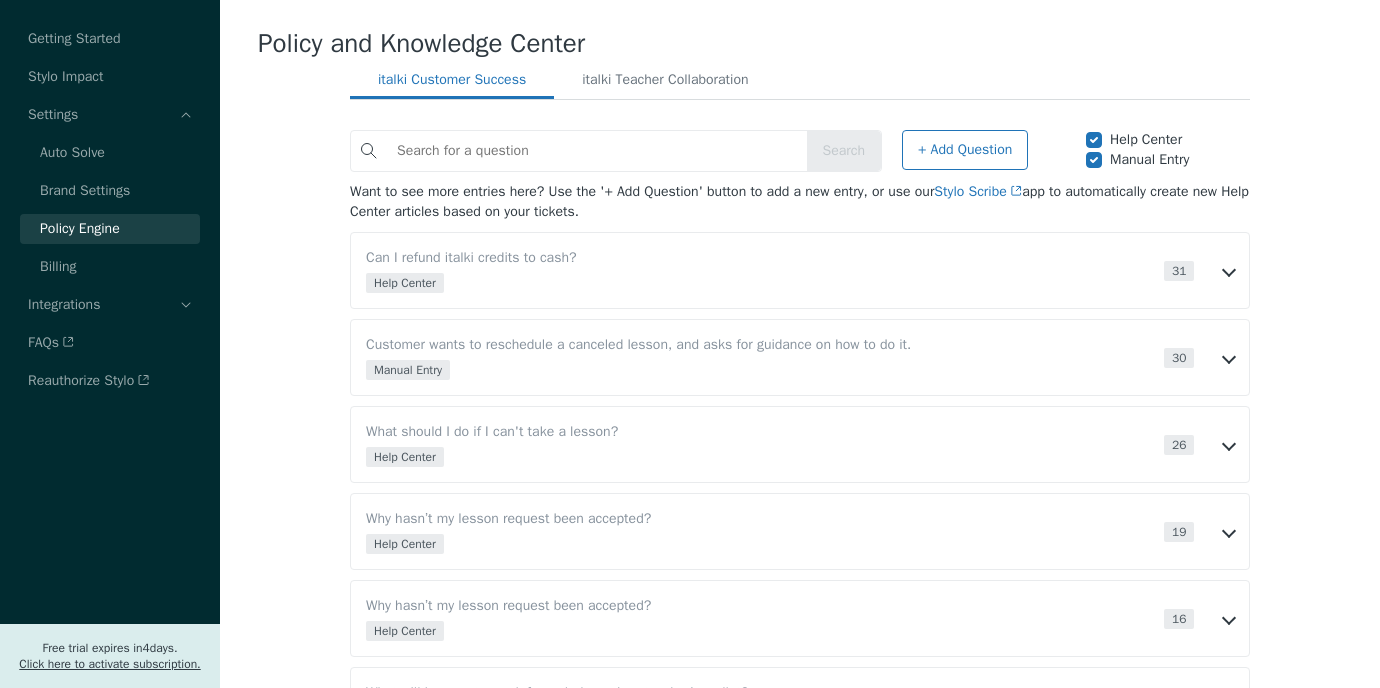 click at bounding box center (597, 151) 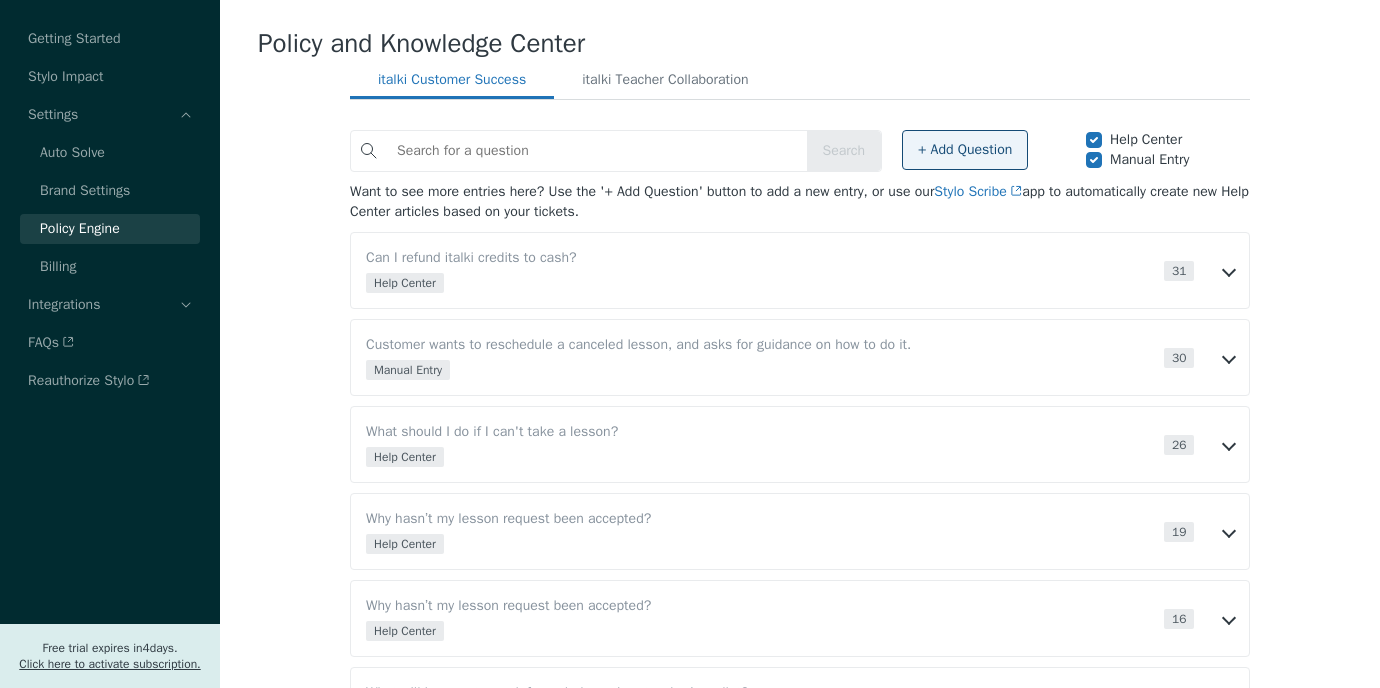 click on "+ Add Question" at bounding box center [965, 150] 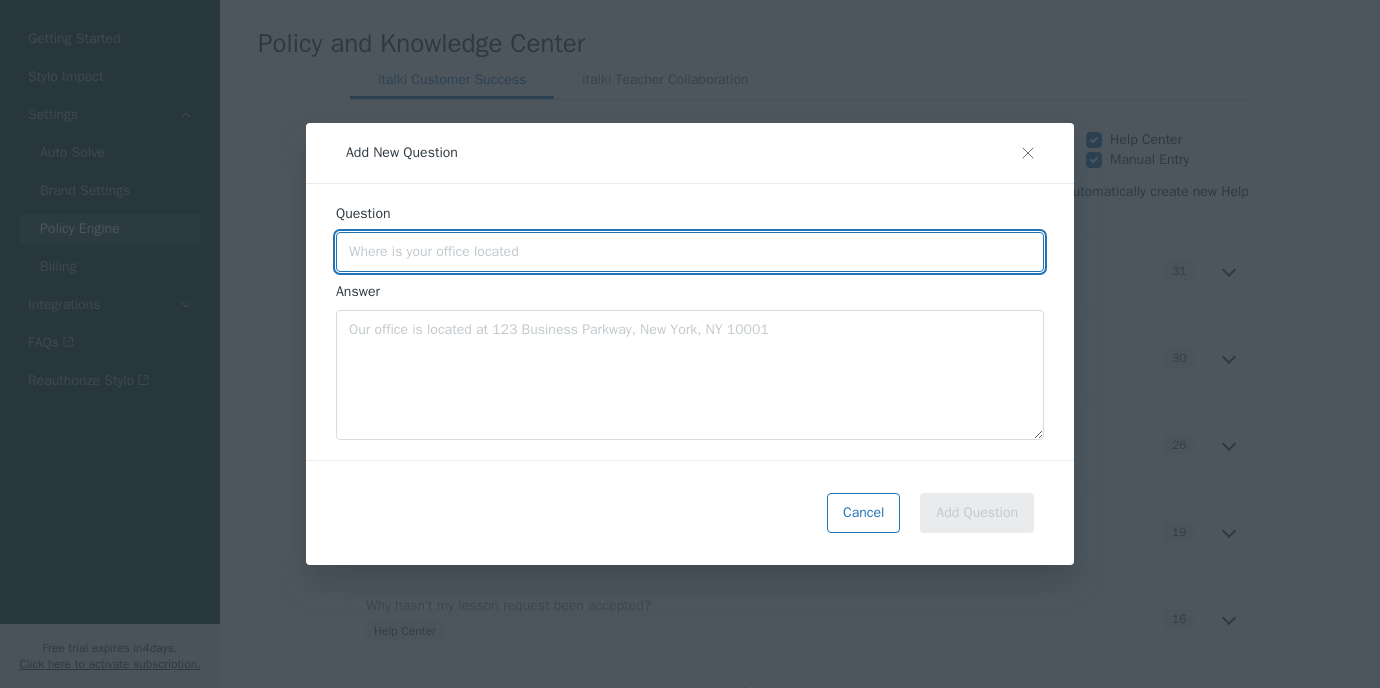 click at bounding box center [690, 252] 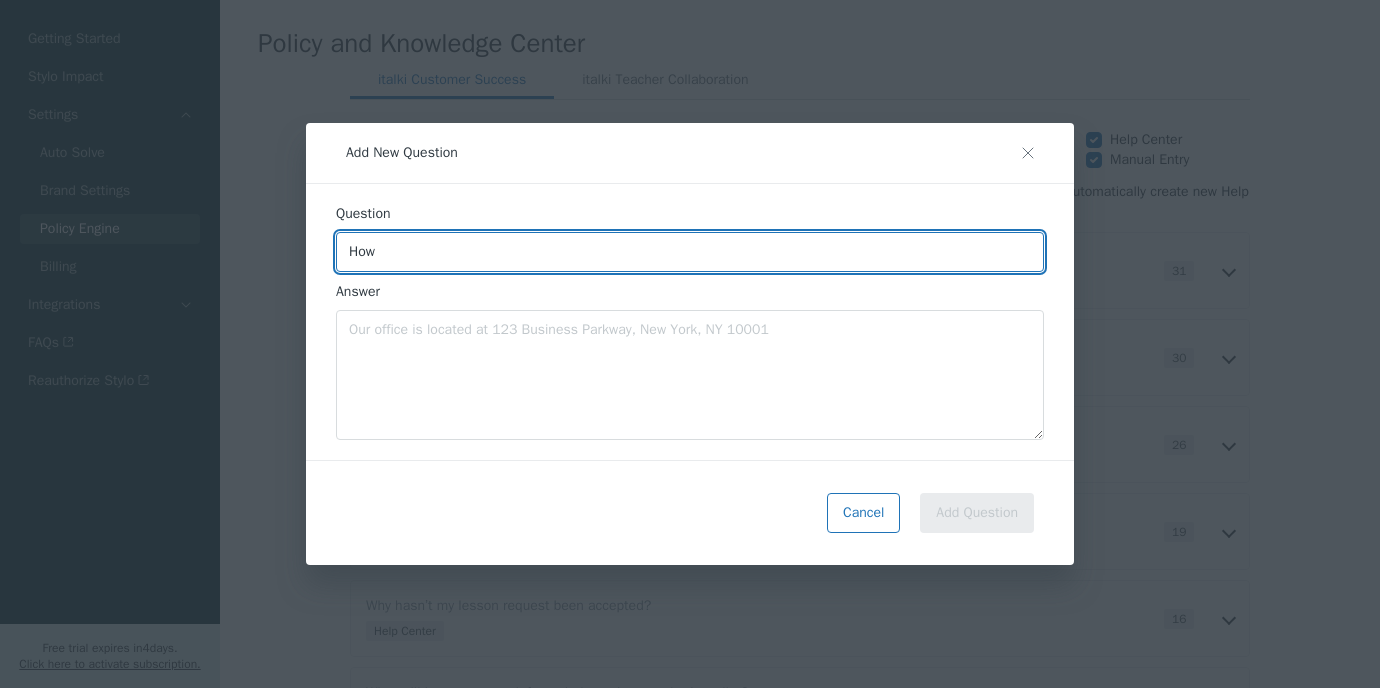 paste on "HOW CAN I Teach Group classes?" 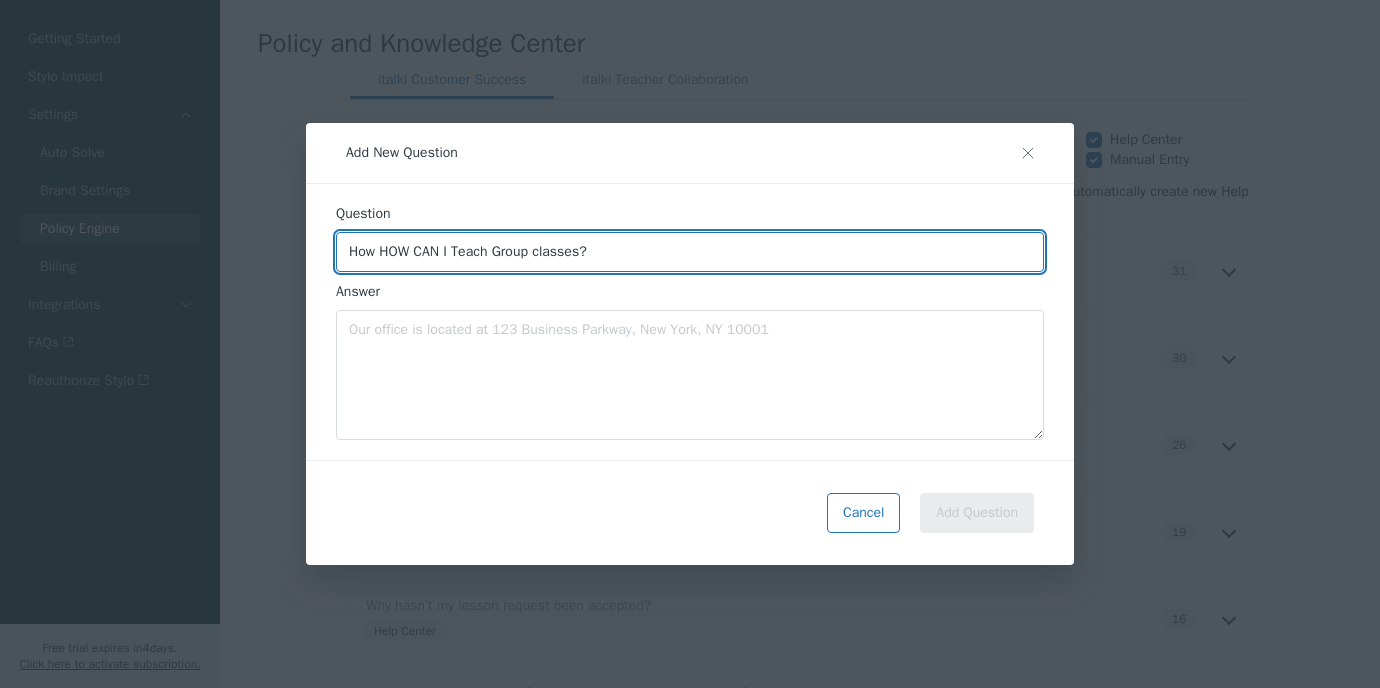 drag, startPoint x: 447, startPoint y: 255, endPoint x: 380, endPoint y: 258, distance: 67.06713 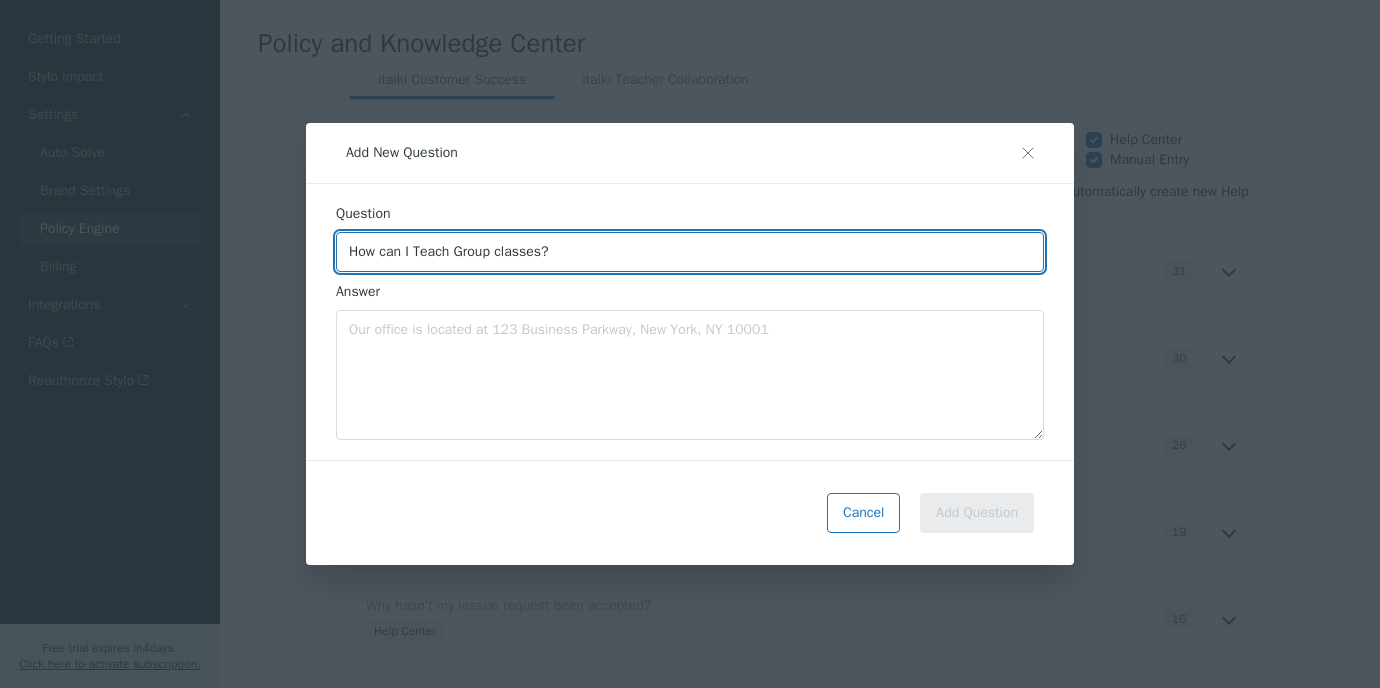 click on "How can I Teach Group classes?" at bounding box center [690, 252] 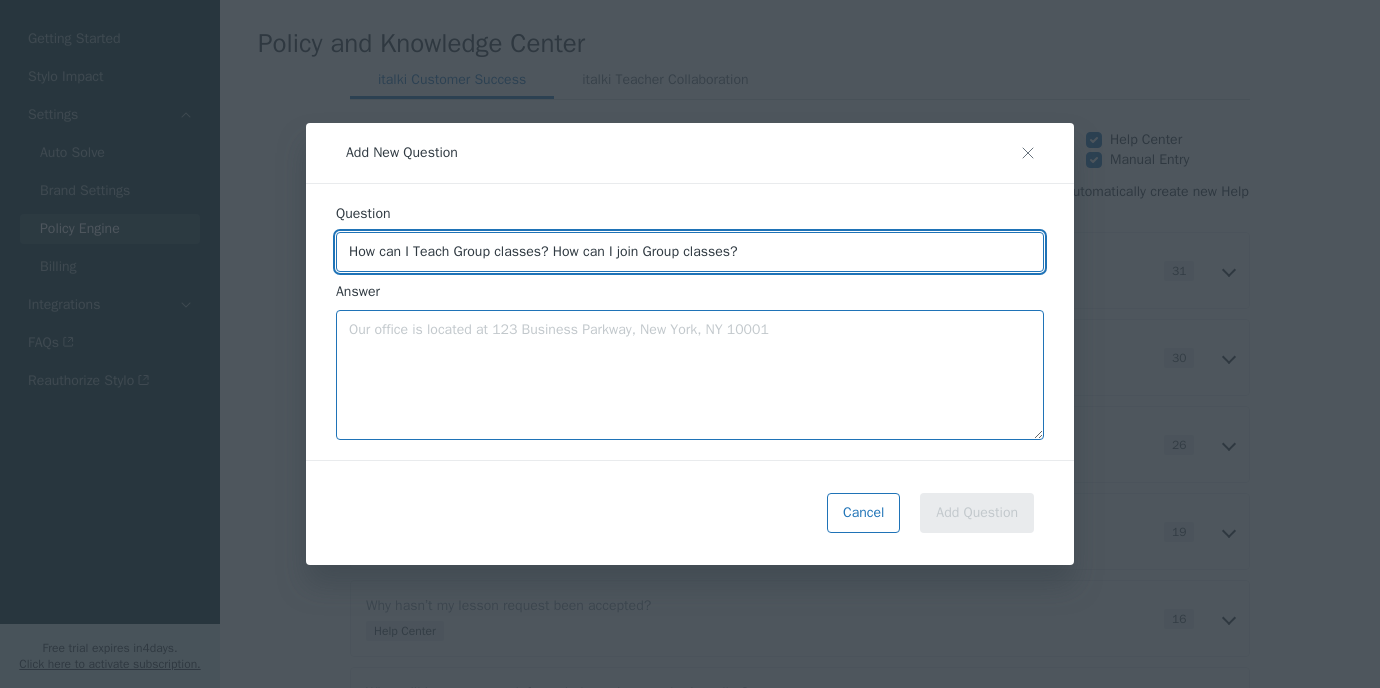 type on "How can I Teach Group classes? How can I join Group classes?" 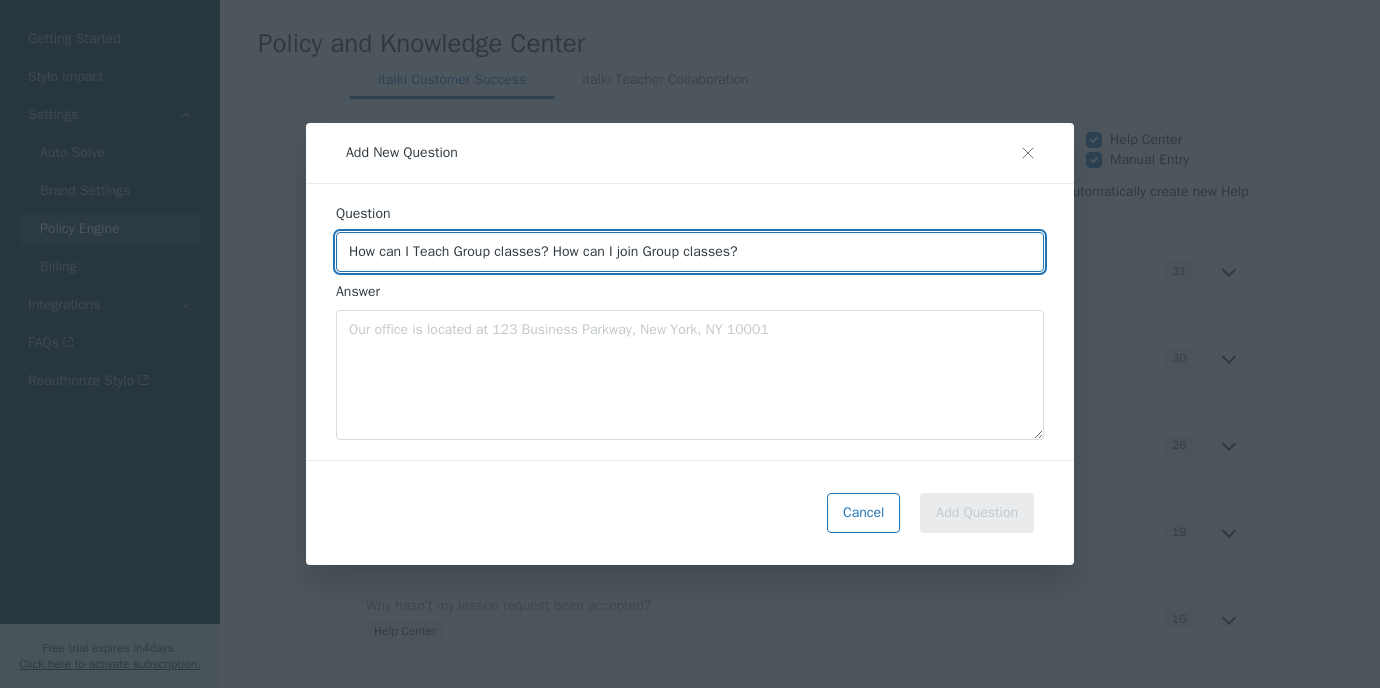 click on "How can I Teach Group classes? How can I join Group classes?" at bounding box center [690, 252] 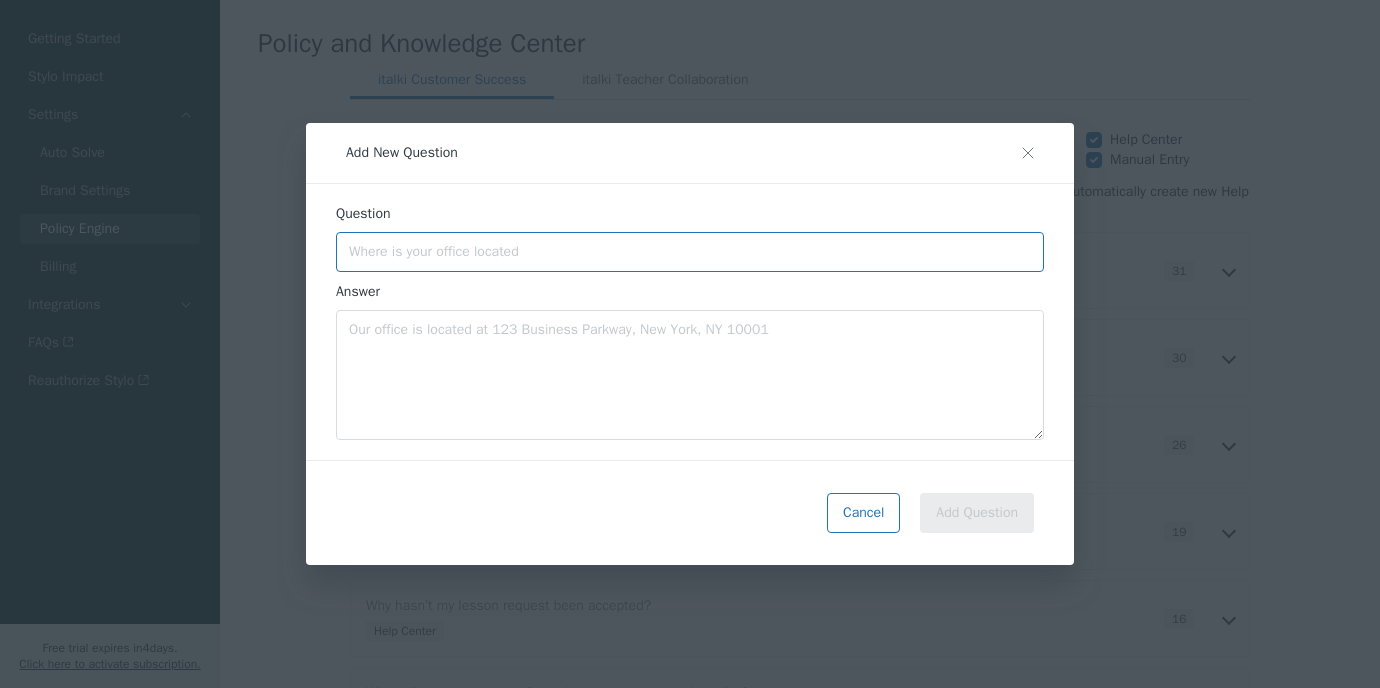 click at bounding box center (690, 252) 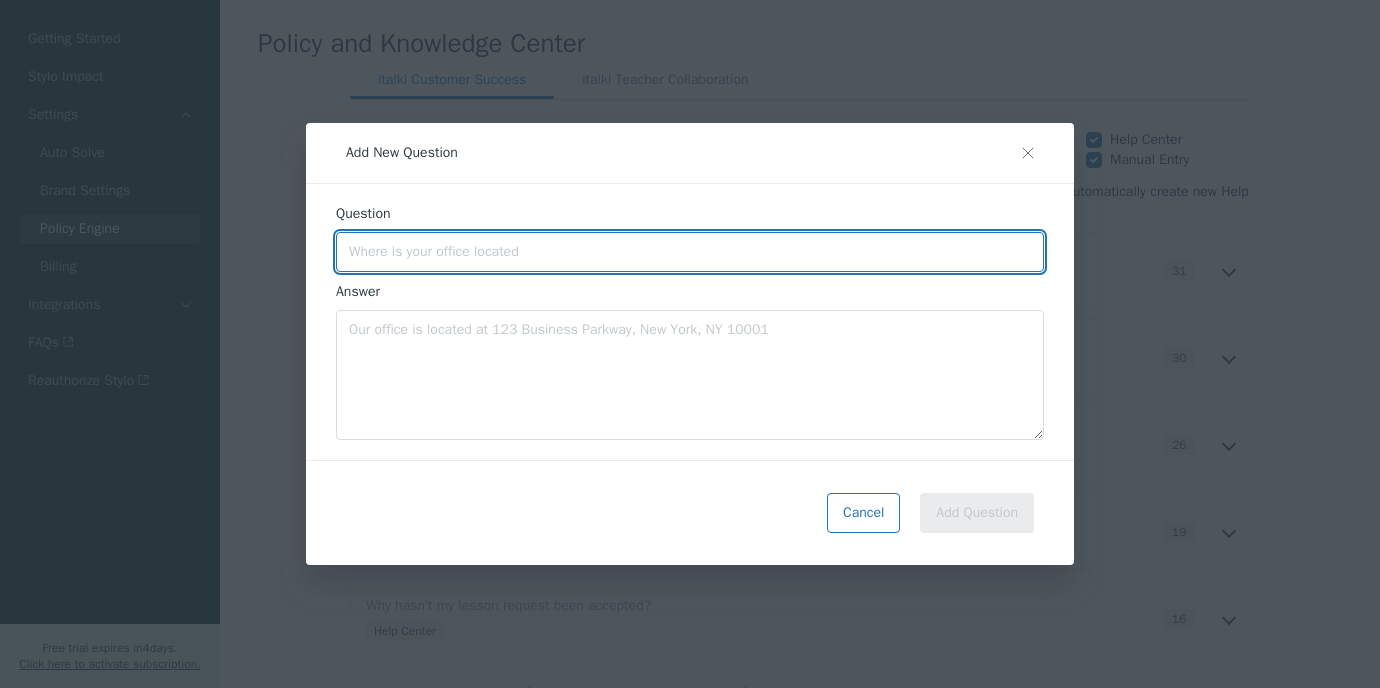 paste on "How can I Teach Group classes? How can I join Group classes?" 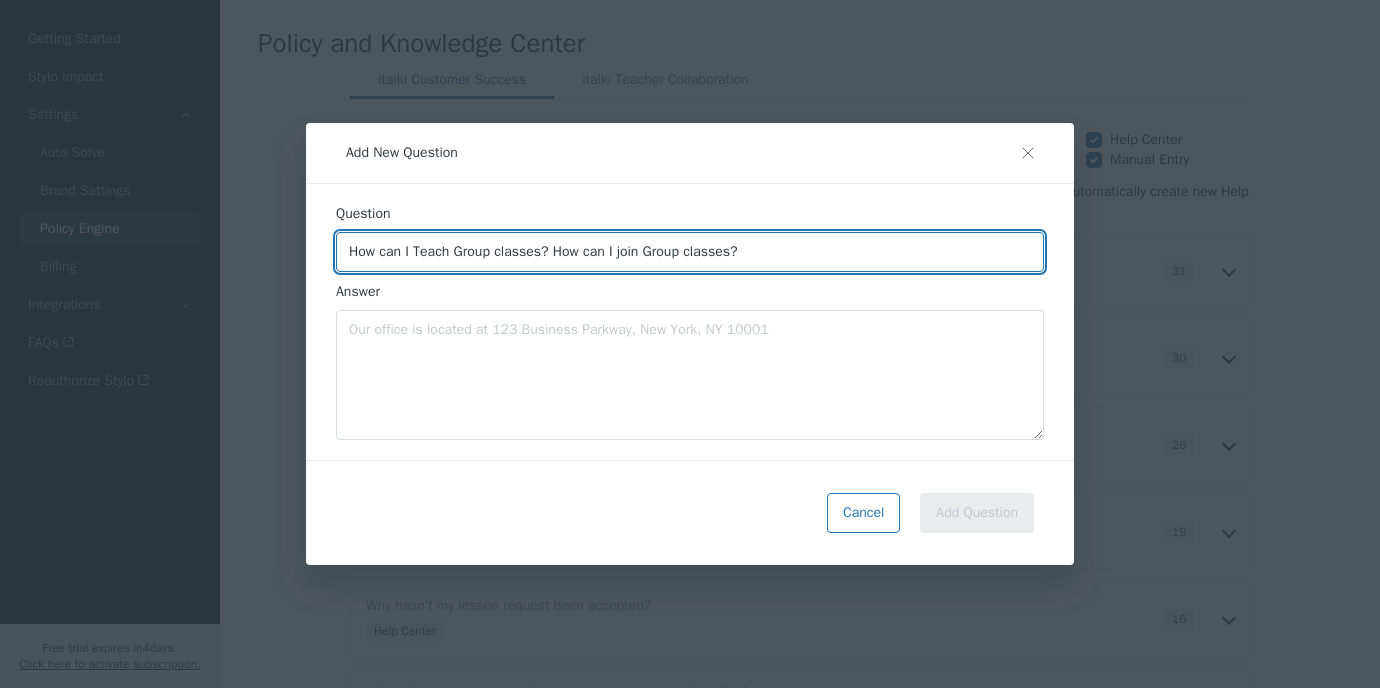 type on "How can I Teach Group classes? How can I join Group classes?" 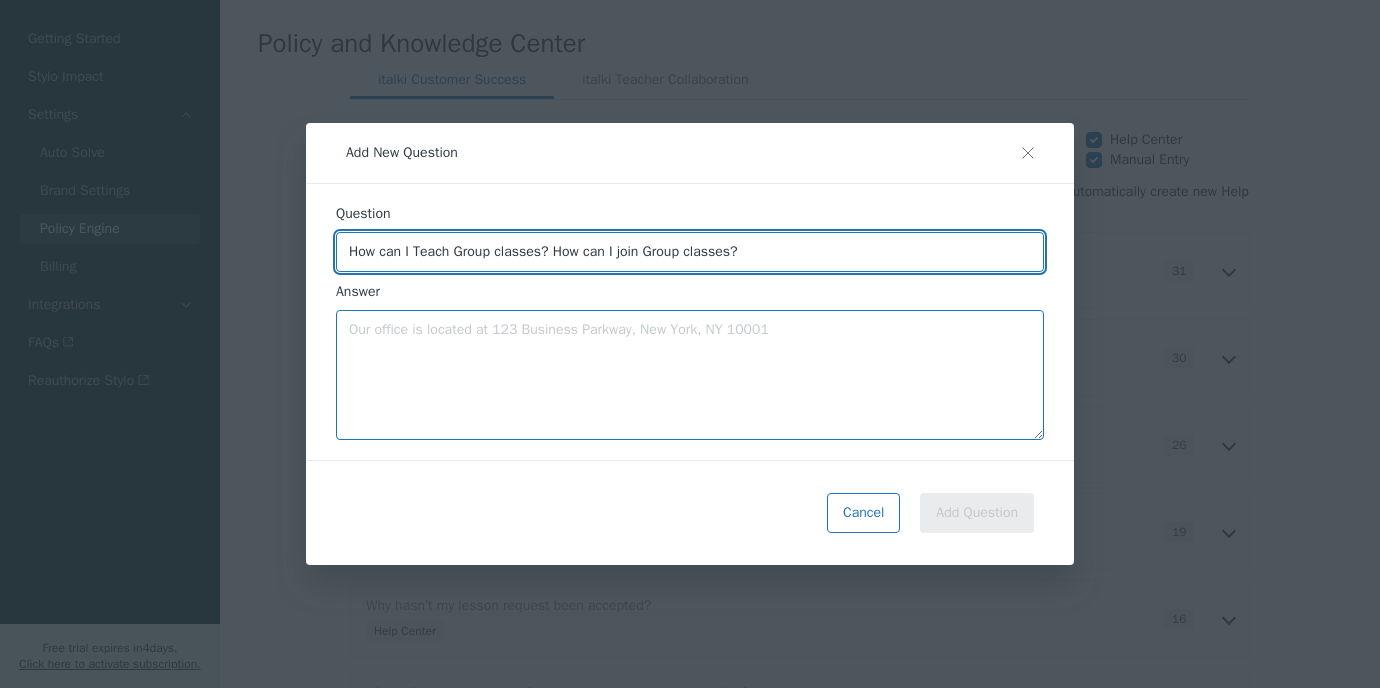 click at bounding box center (690, 375) 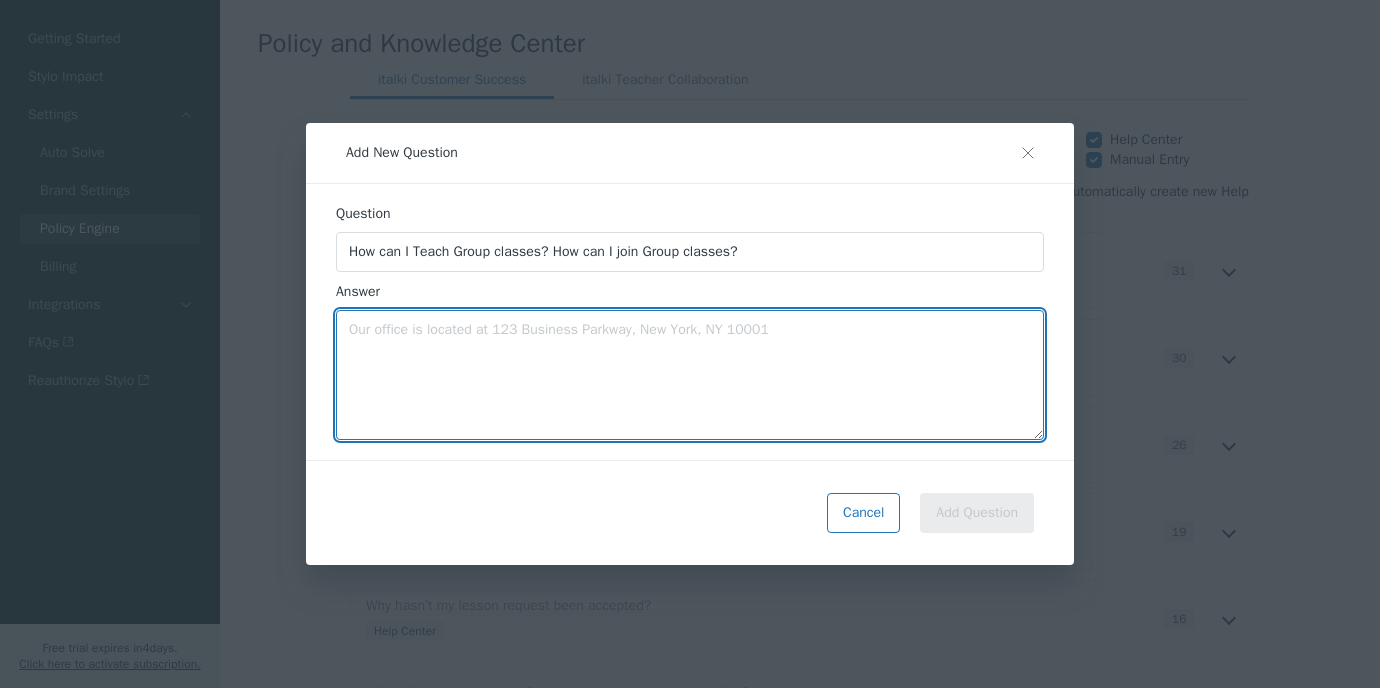paste on "We are glad to know that you would like to join Group Classes as a LANGUAGE teacher! Group Classes are still in the very early stages of development, that's why we haven't released it to all. Currently, we are testing it with a small number of languages and teachers. We hope, after our testing, to release it to everyone and you will be informed once it's ready." 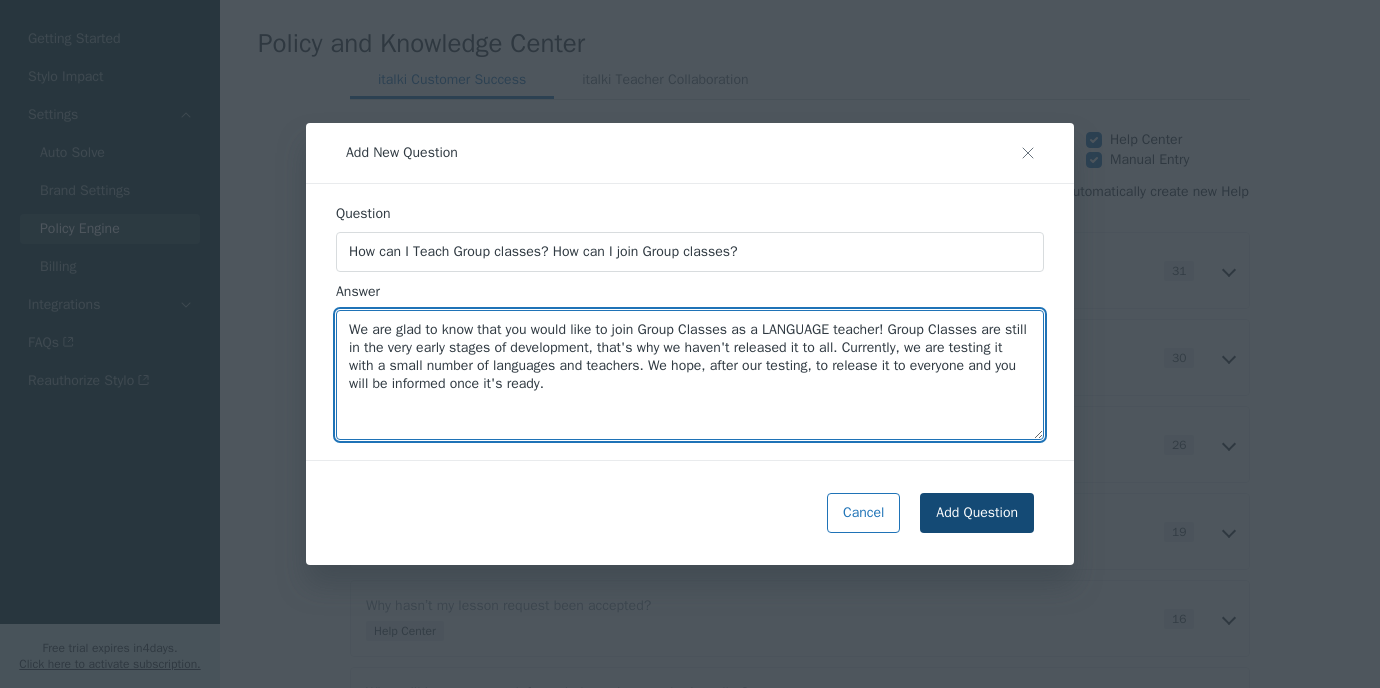 type on "We are glad to know that you would like to join Group Classes as a LANGUAGE teacher! Group Classes are still in the very early stages of development, that's why we haven't released it to all. Currently, we are testing it with a small number of languages and teachers. We hope, after our testing, to release it to everyone and you will be informed once it's ready." 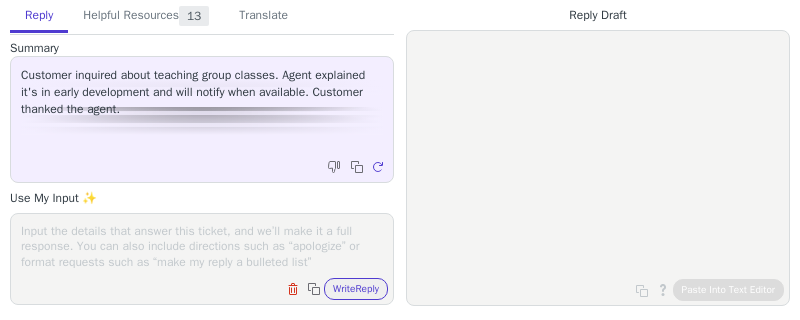 scroll, scrollTop: 0, scrollLeft: 0, axis: both 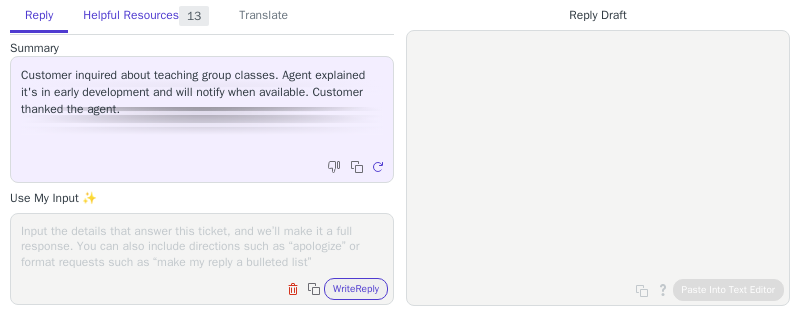 click on "Helpful Resources  13" at bounding box center (146, 17) 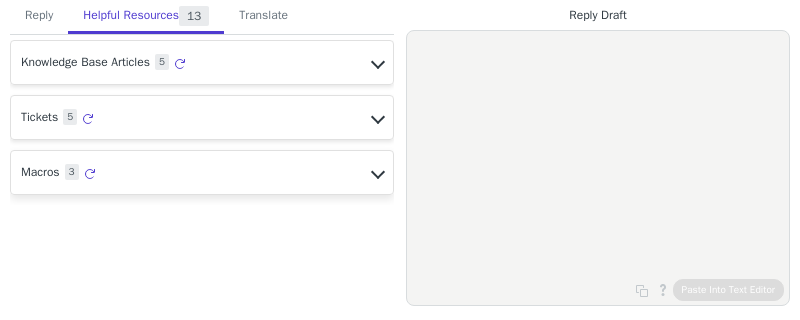 click on "Macros   3 Regenerate" at bounding box center (202, 62) 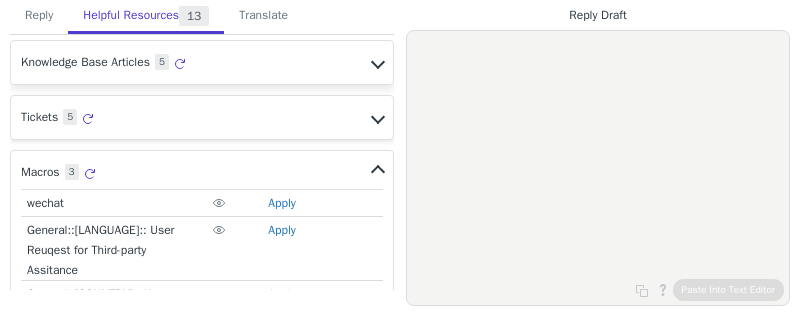 click on "Knowledge Base Articles   5 Regenerate" at bounding box center [202, 62] 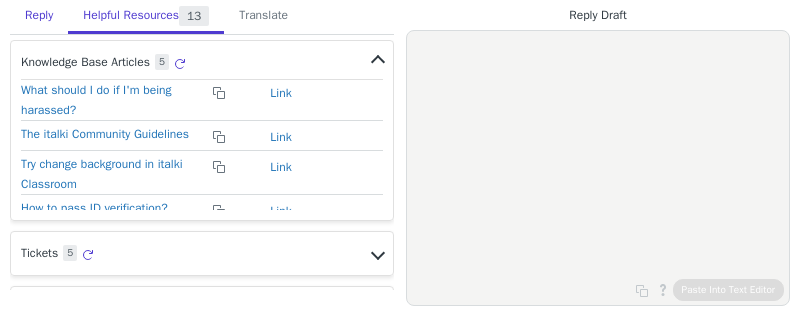click on "Reply" at bounding box center [39, 16] 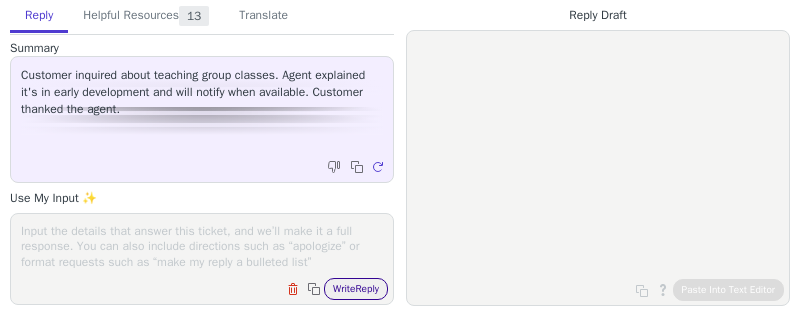 click on "Write  Reply" at bounding box center [356, 289] 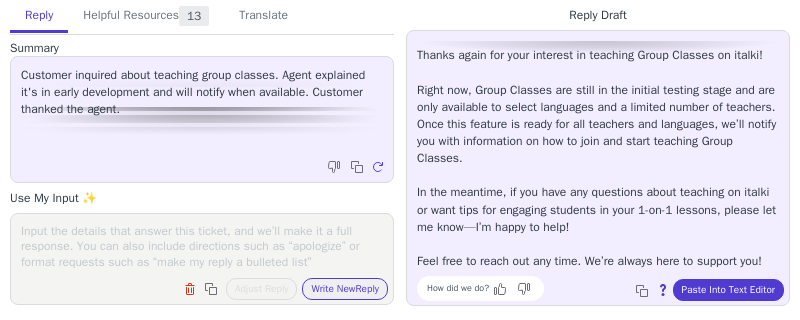 scroll, scrollTop: 0, scrollLeft: 0, axis: both 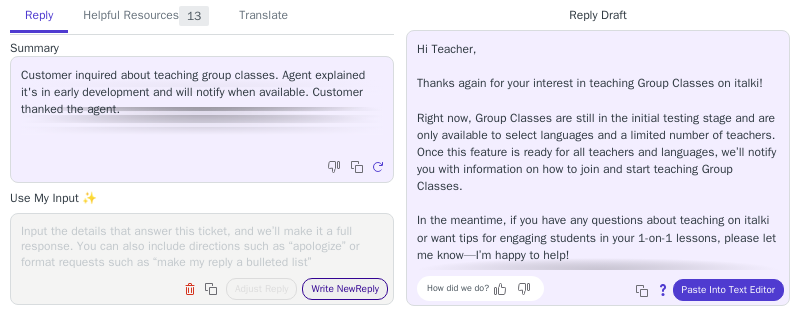 click on "Write New  Reply" at bounding box center (345, 289) 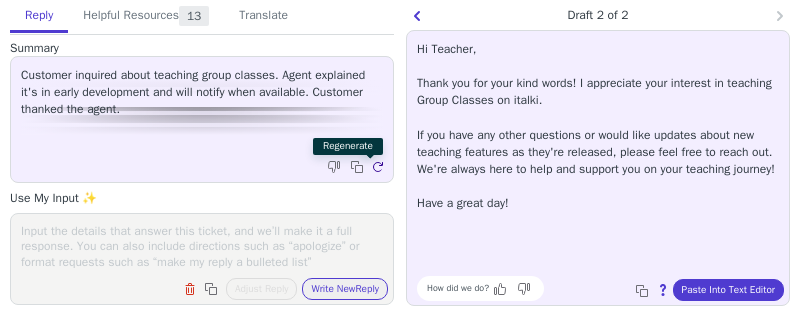 click at bounding box center (380, 169) 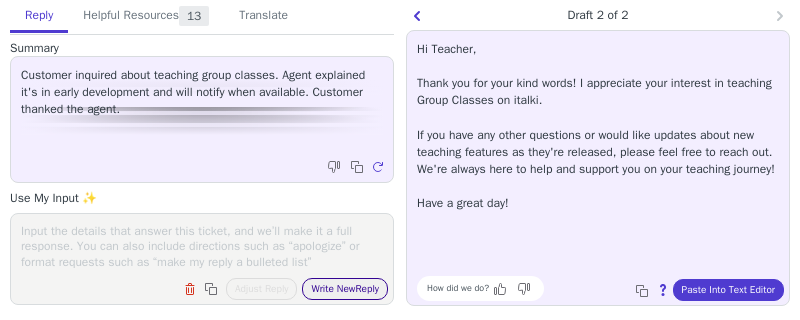 click on "Write New  Reply" at bounding box center [345, 289] 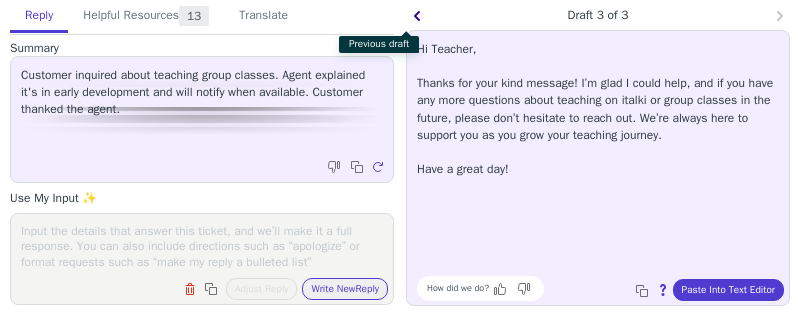click at bounding box center (419, 18) 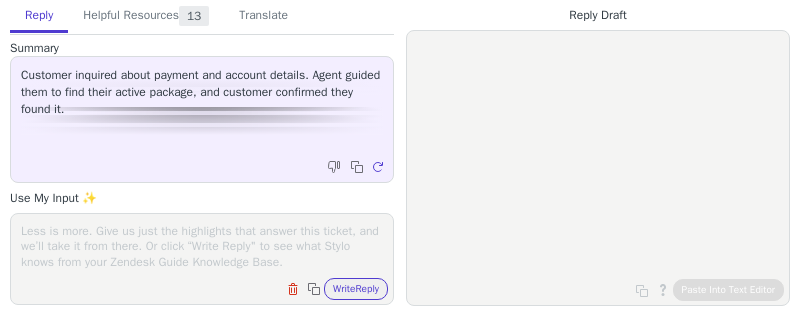 scroll, scrollTop: 0, scrollLeft: 0, axis: both 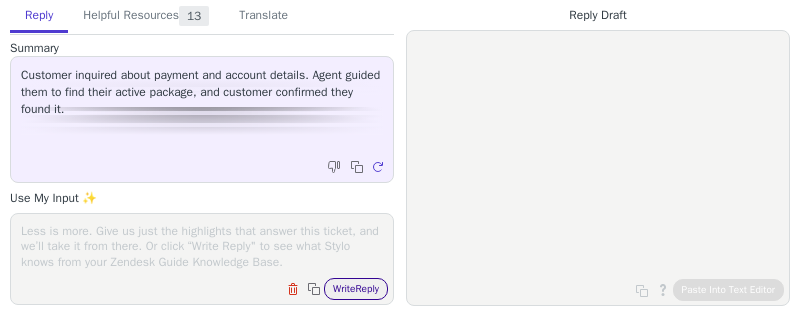 click on "Write  Reply" at bounding box center [356, 289] 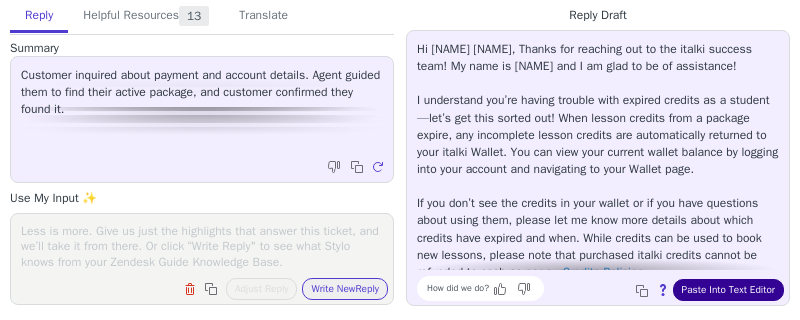 click on "Paste Into Text Editor" at bounding box center (728, 290) 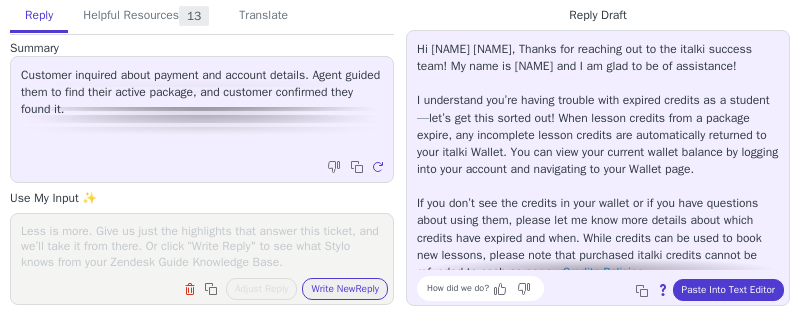 drag, startPoint x: 417, startPoint y: 48, endPoint x: 522, endPoint y: 79, distance: 109.48059 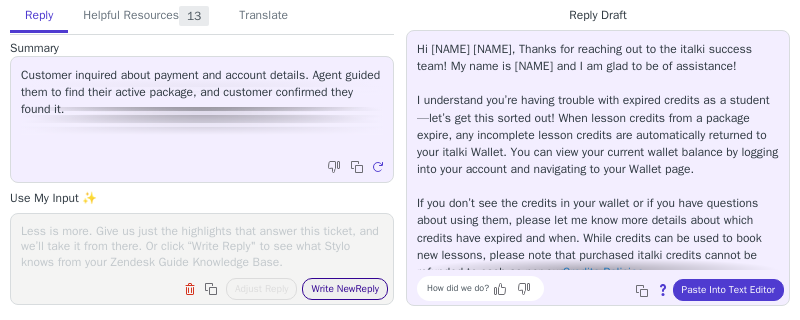 click on "Write New  Reply" at bounding box center [345, 289] 